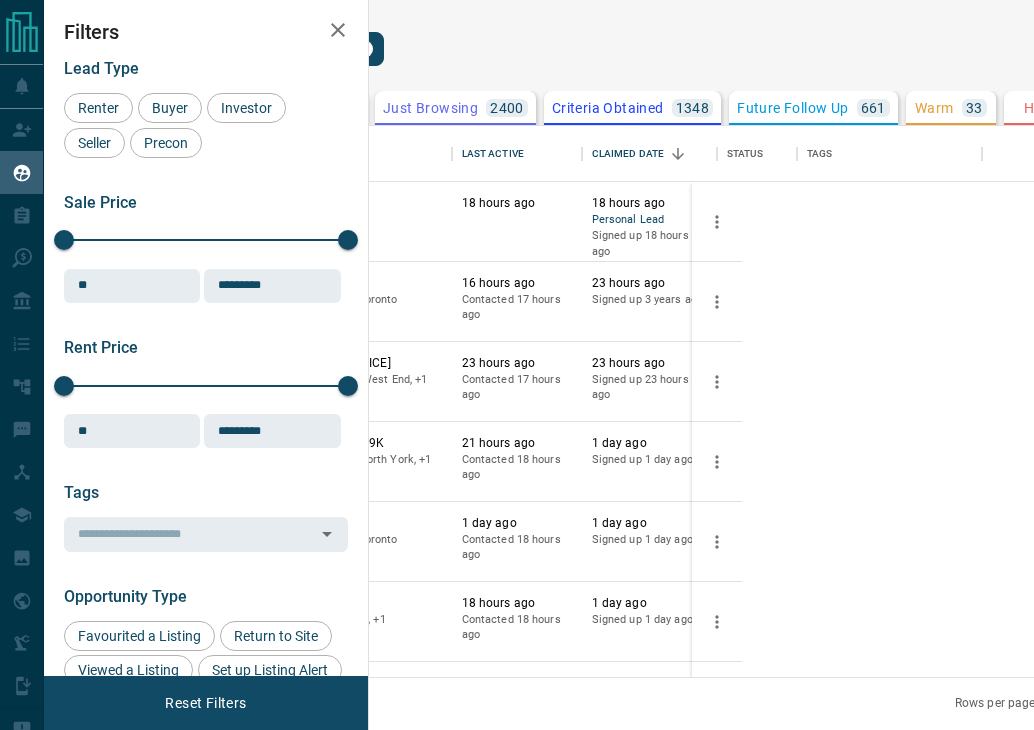 scroll, scrollTop: 0, scrollLeft: 0, axis: both 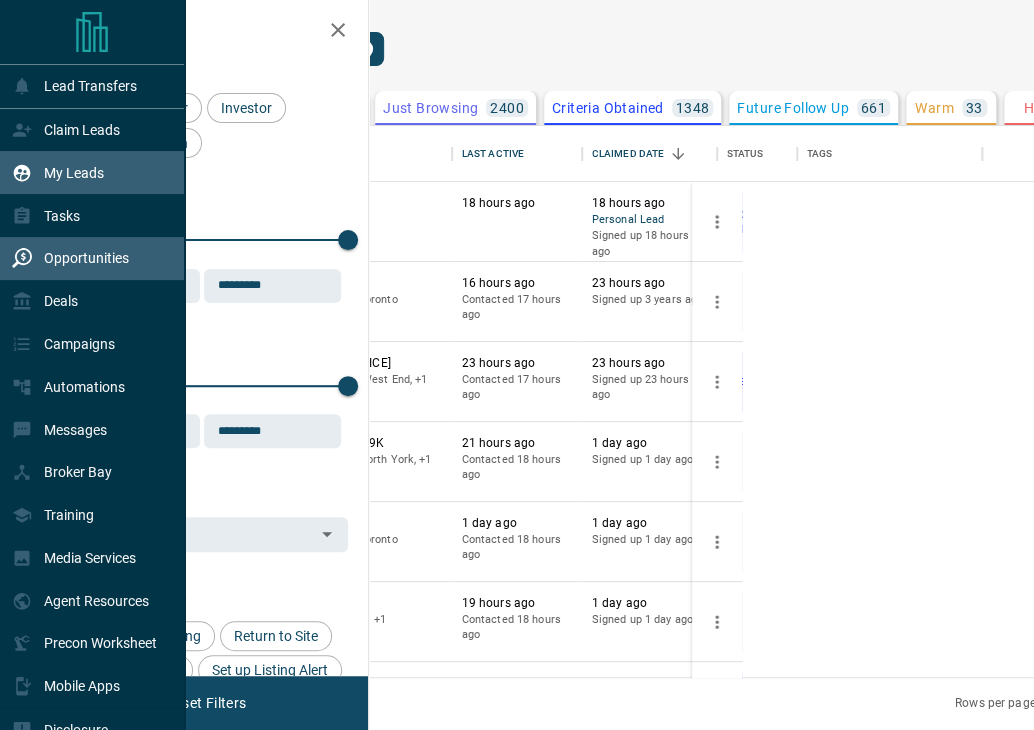 click 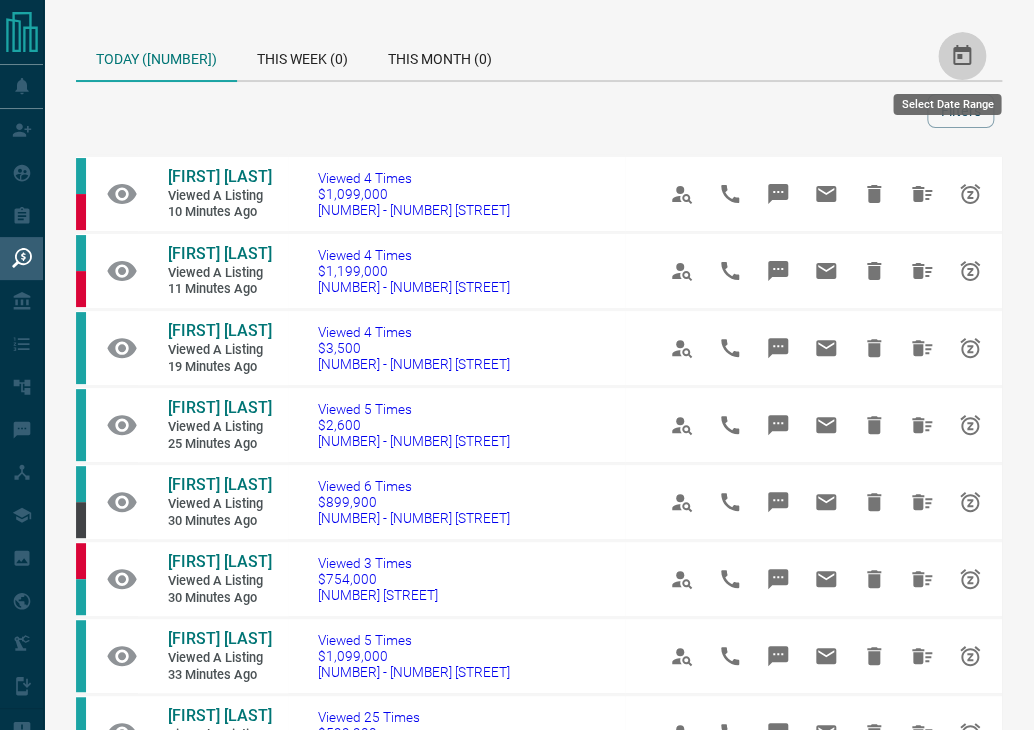 click 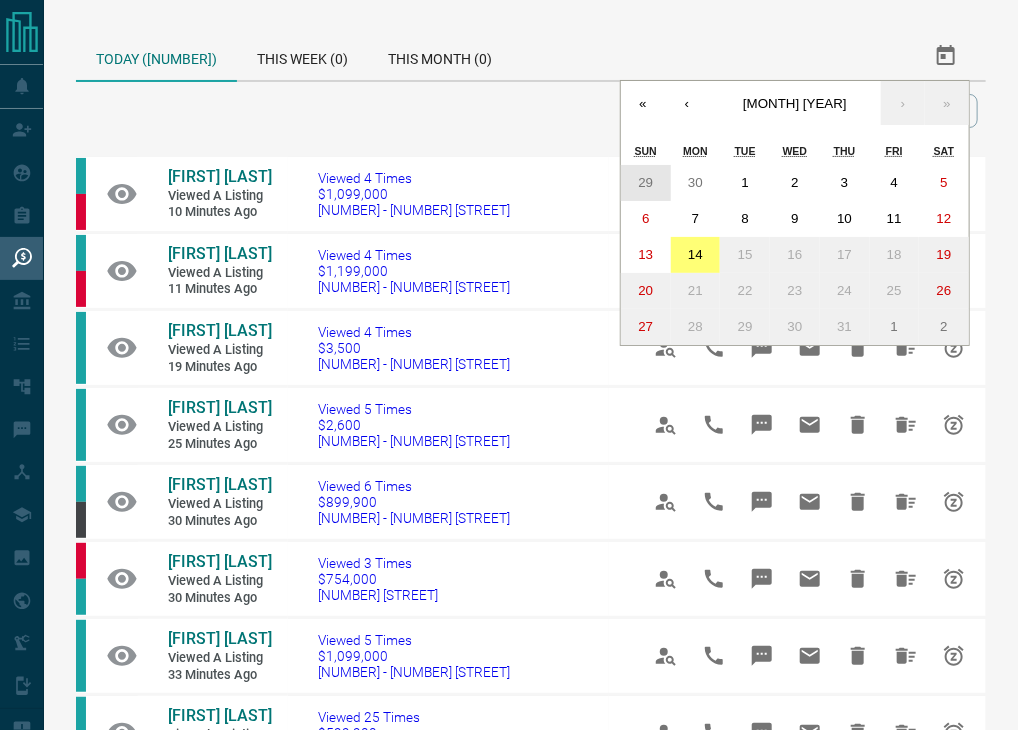click on "29" at bounding box center (646, 183) 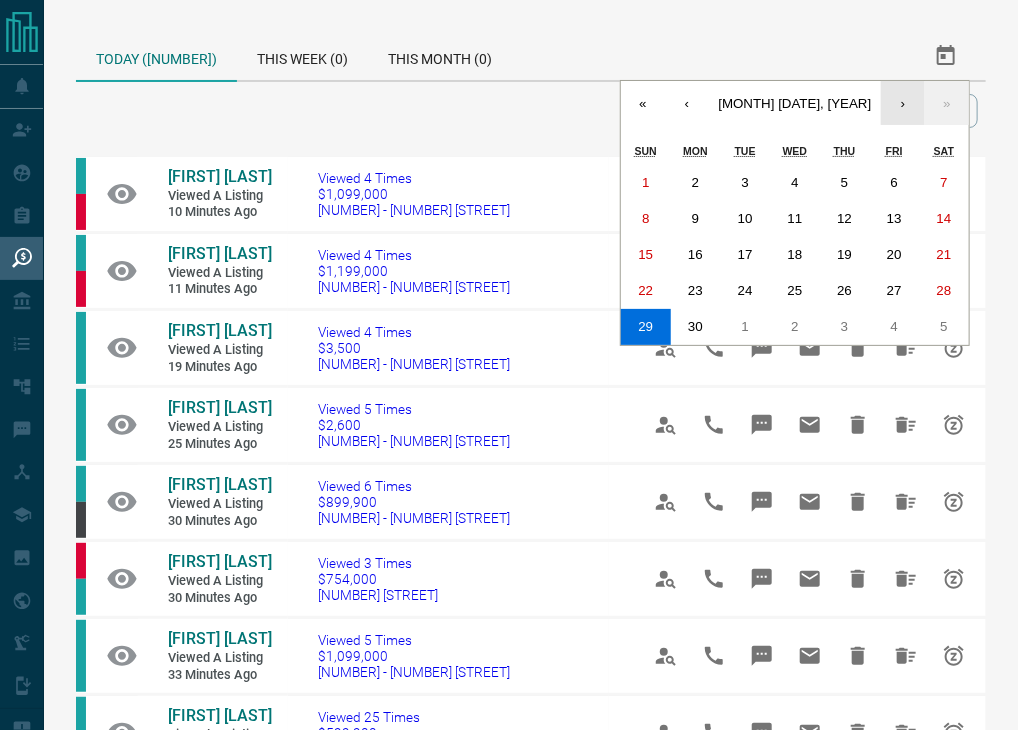 click on "›" at bounding box center (903, 103) 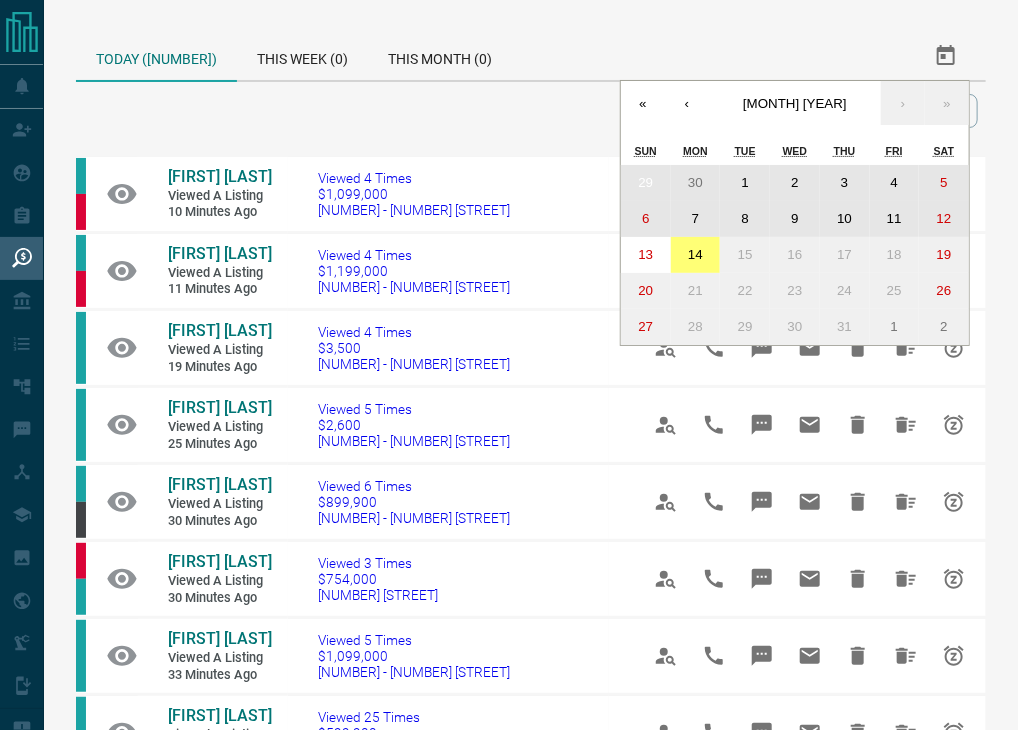 click on "12" at bounding box center [944, 218] 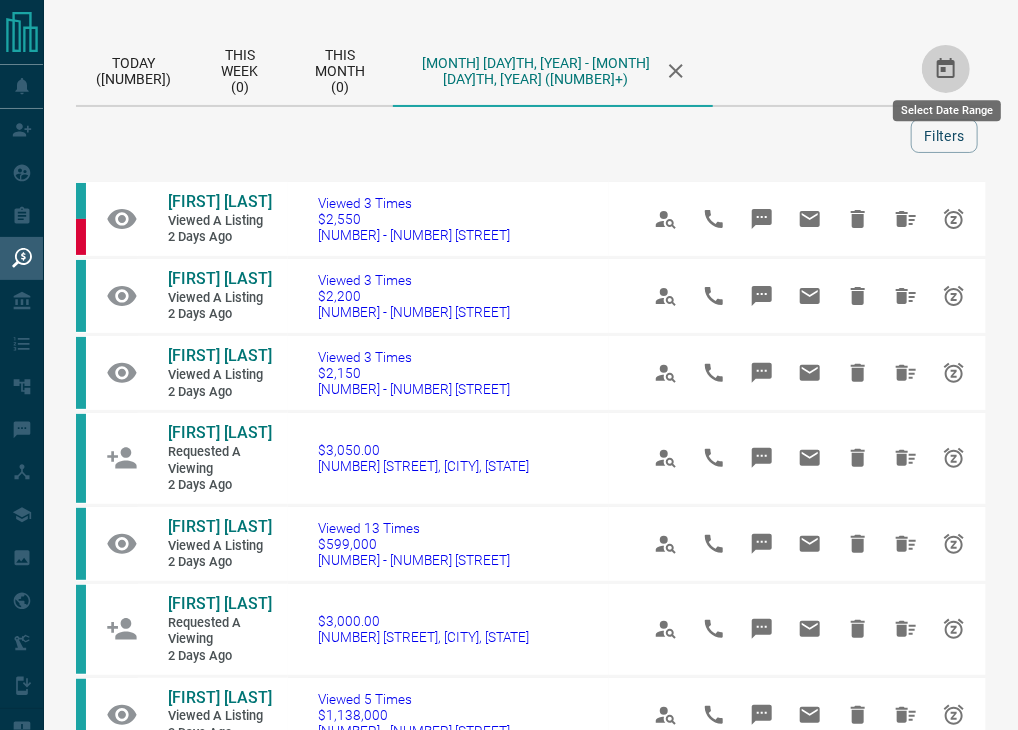 click 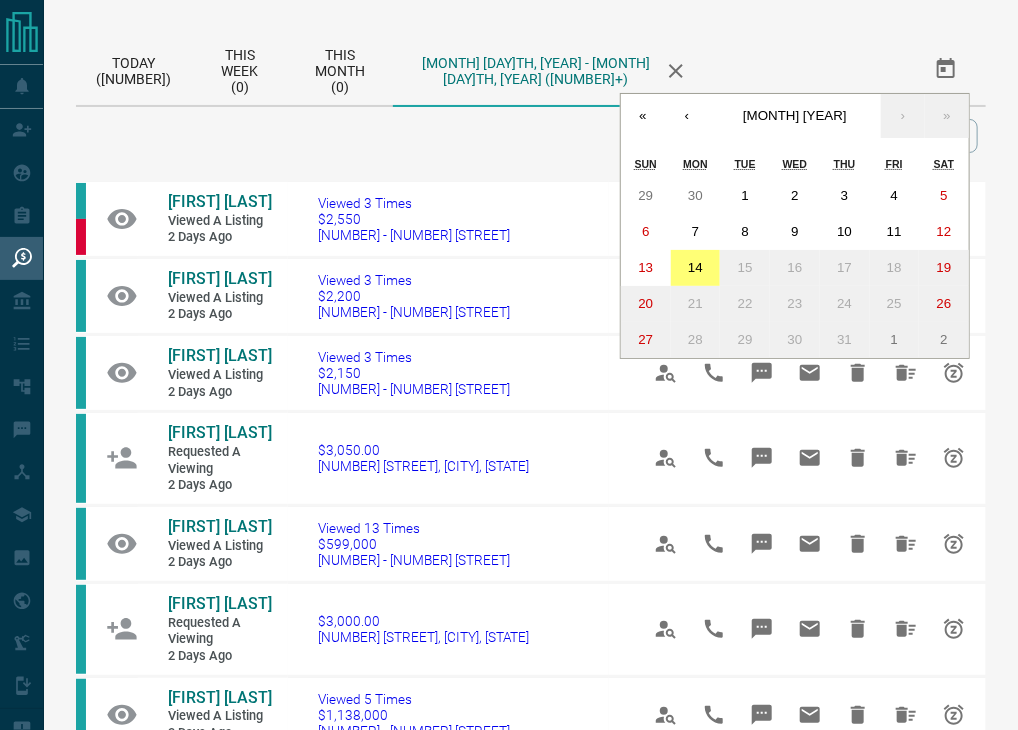 click on "« ‹ [MONTH] [DAY], [YEAR] › » Sun Mon Tue Wed Thu Fri Sat 29 30 1 2 3 4 5 6 7 8 9 10 11 12 13 14 15 16 17 18 19 20 21 22 23 24 25 26 27 28 29 30 31 1 2" at bounding box center (849, 68) 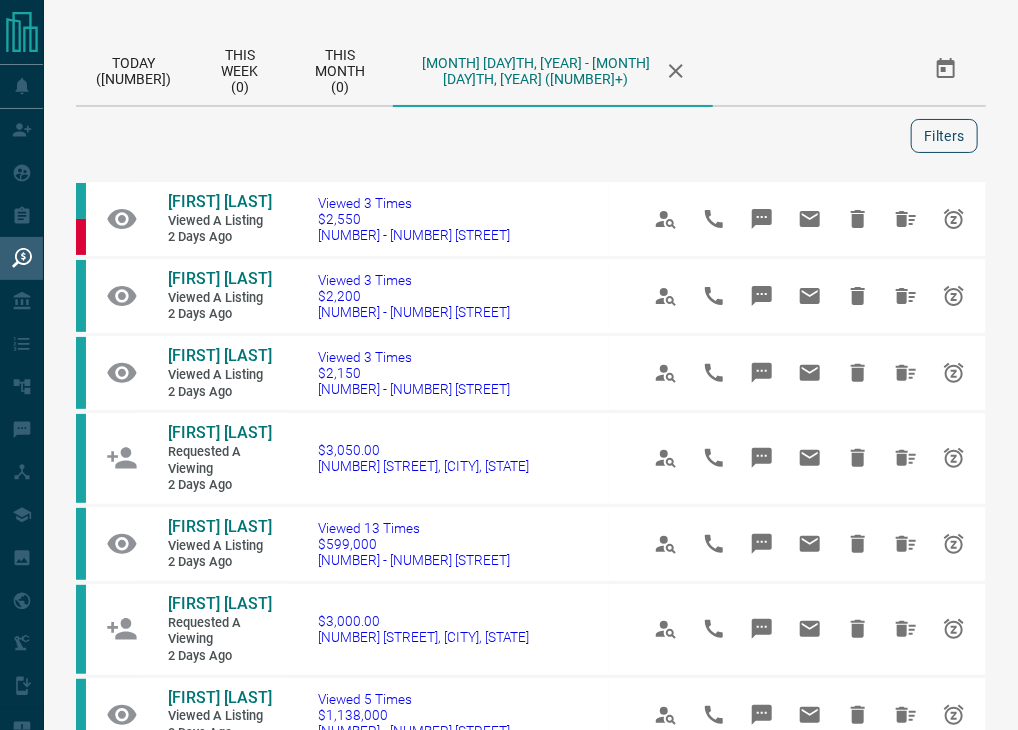 click on "Filters" at bounding box center [944, 136] 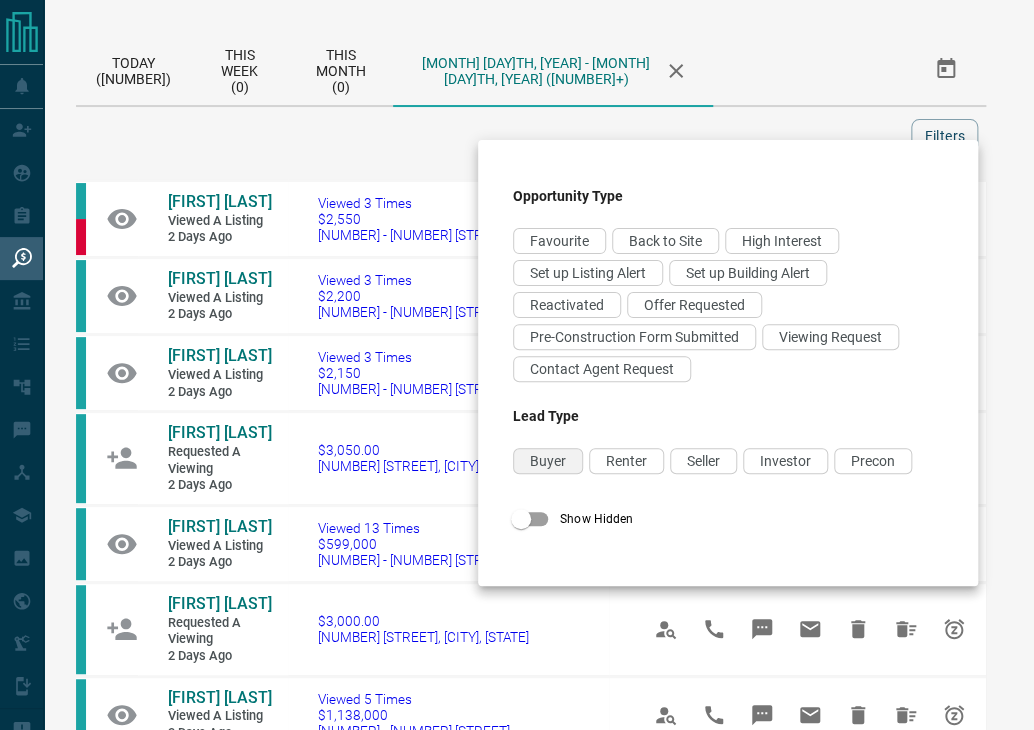 click on "Buyer" at bounding box center (548, 461) 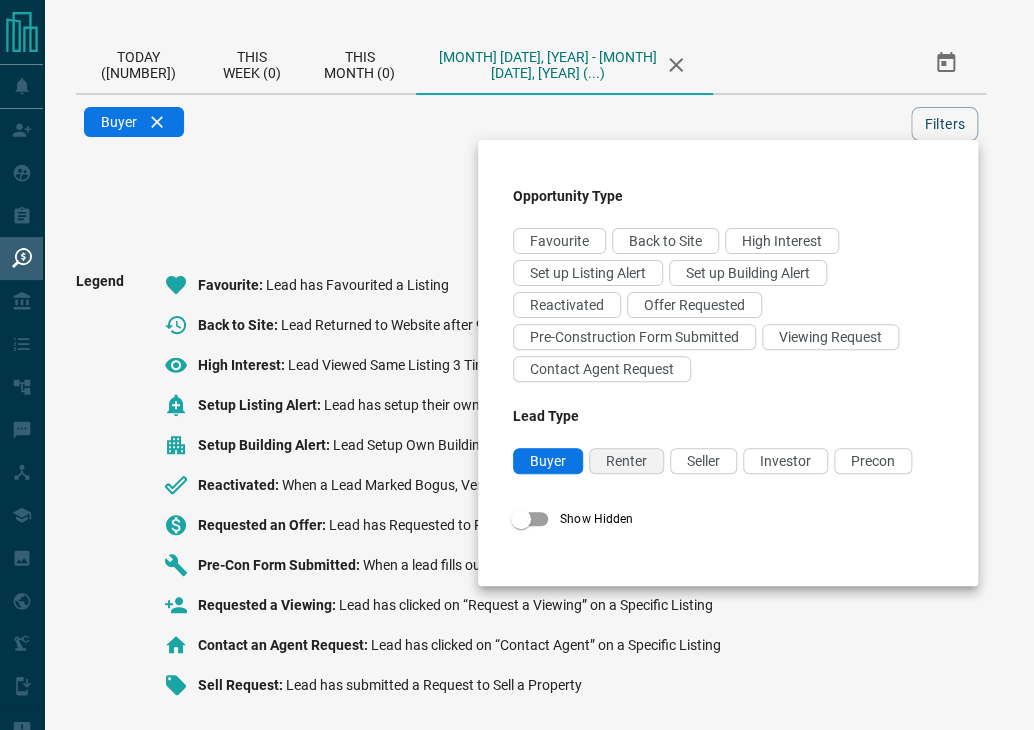 click on "Renter" at bounding box center (626, 461) 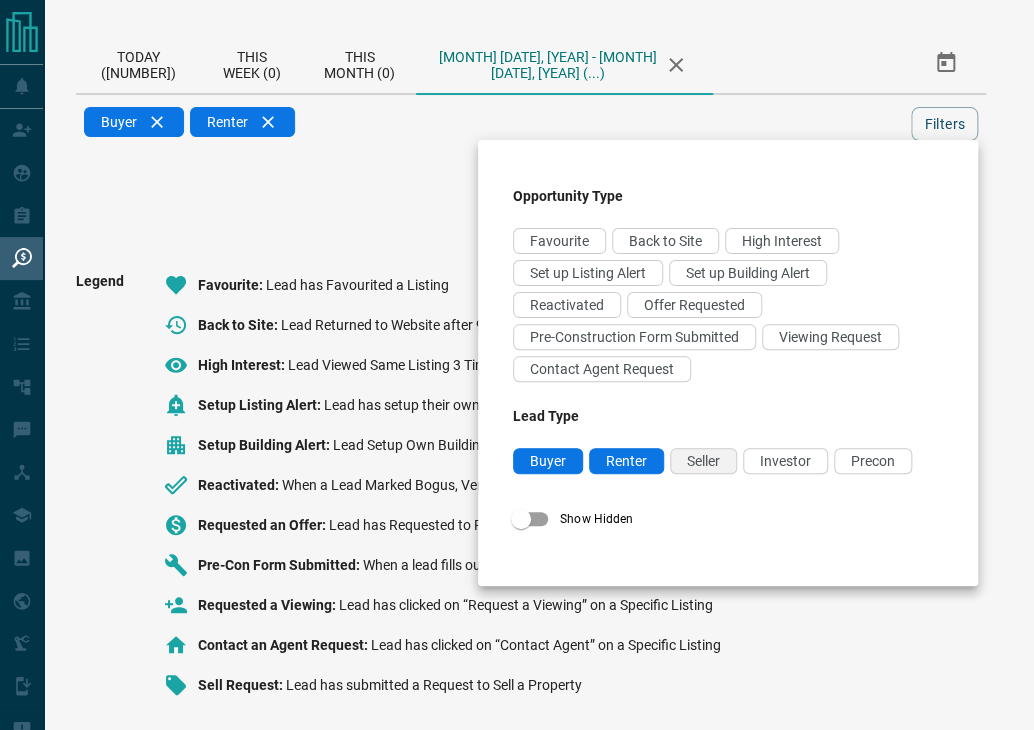 click on "Seller" at bounding box center (703, 461) 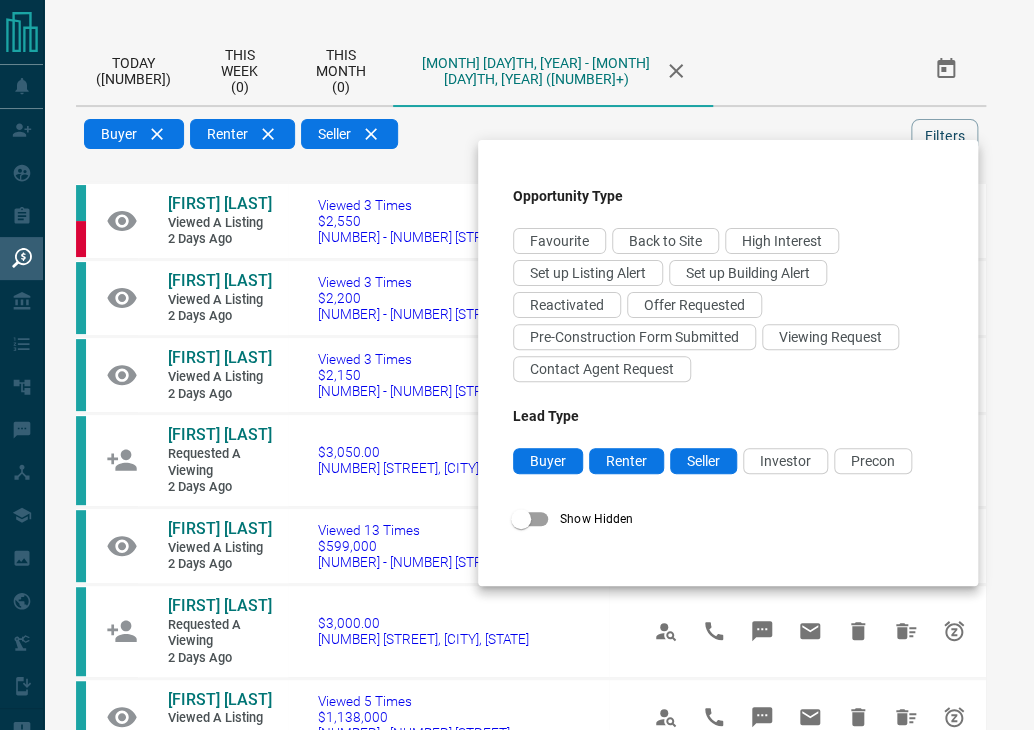 click at bounding box center [517, 365] 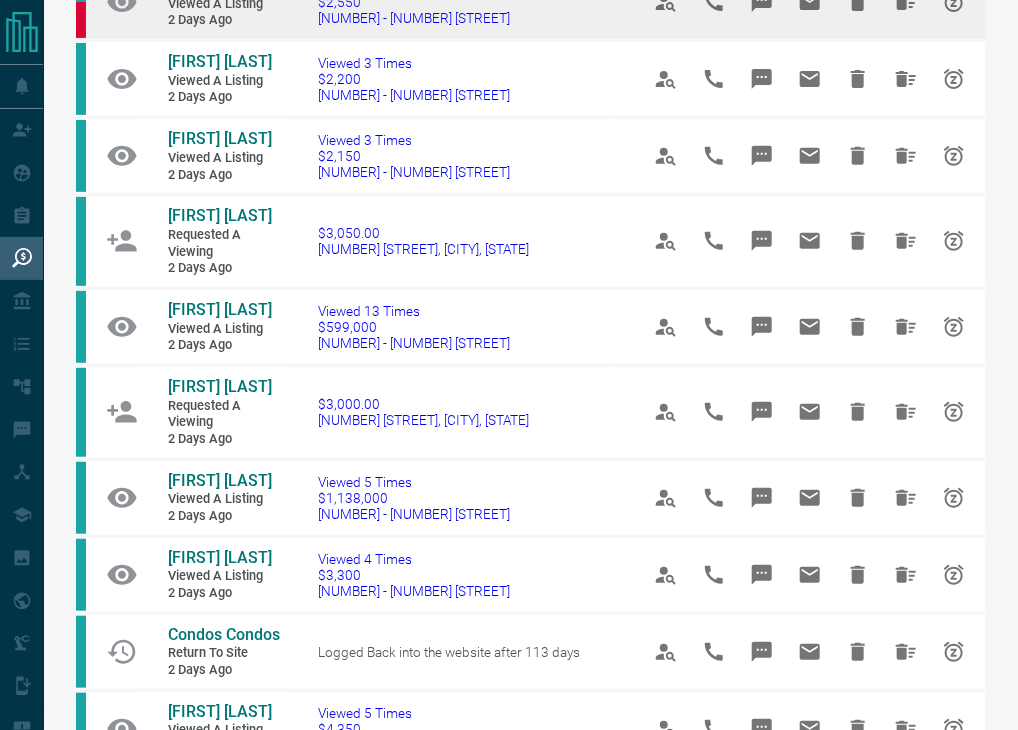 scroll, scrollTop: 0, scrollLeft: 0, axis: both 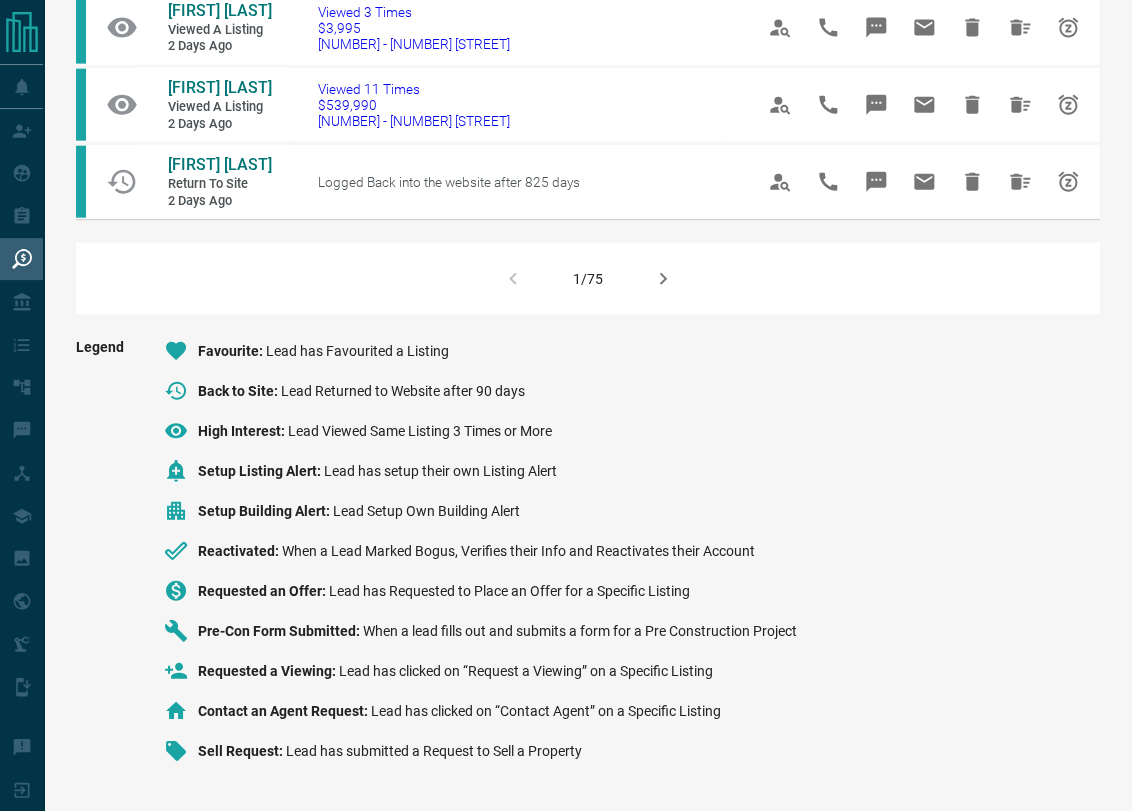 click 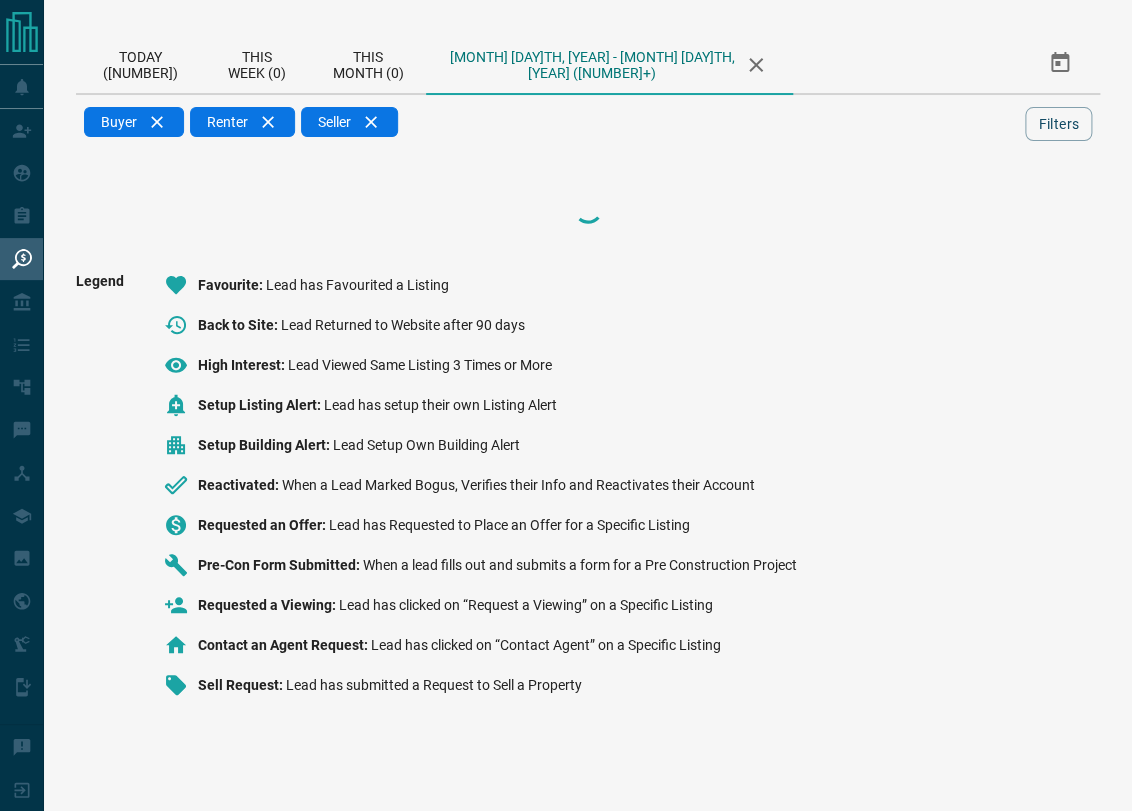 scroll, scrollTop: 0, scrollLeft: 0, axis: both 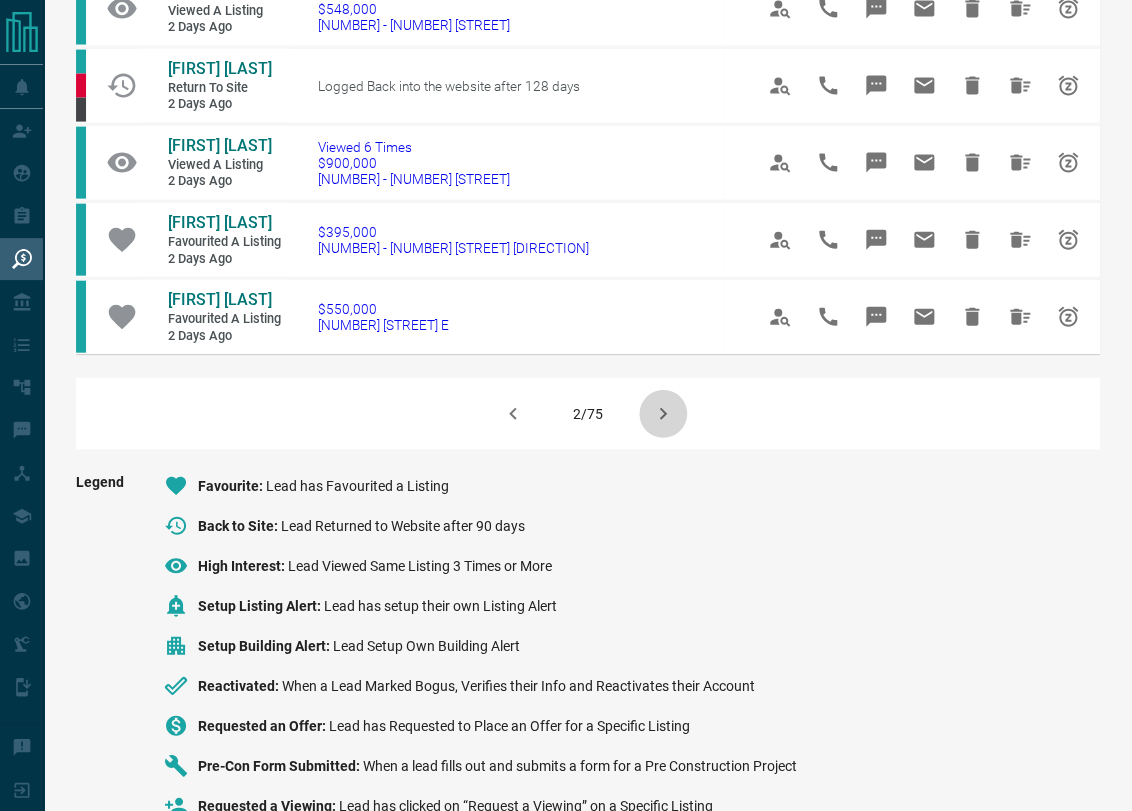 click 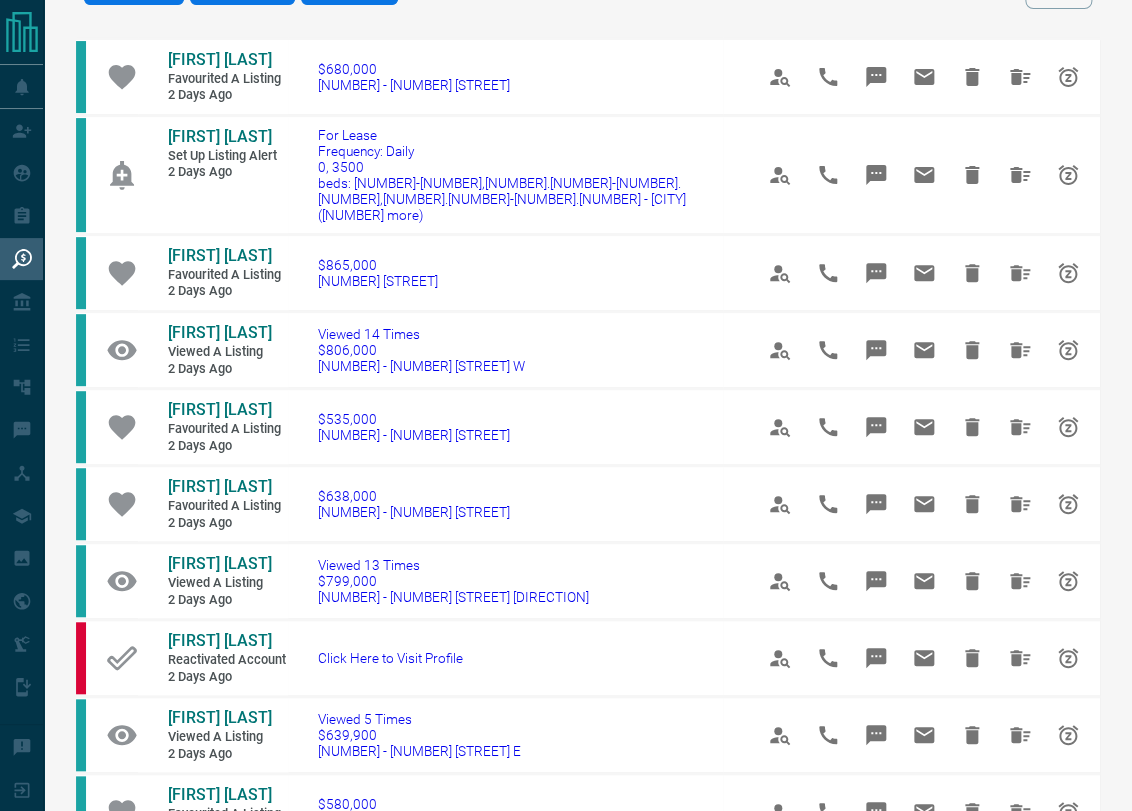 scroll, scrollTop: 136, scrollLeft: 0, axis: vertical 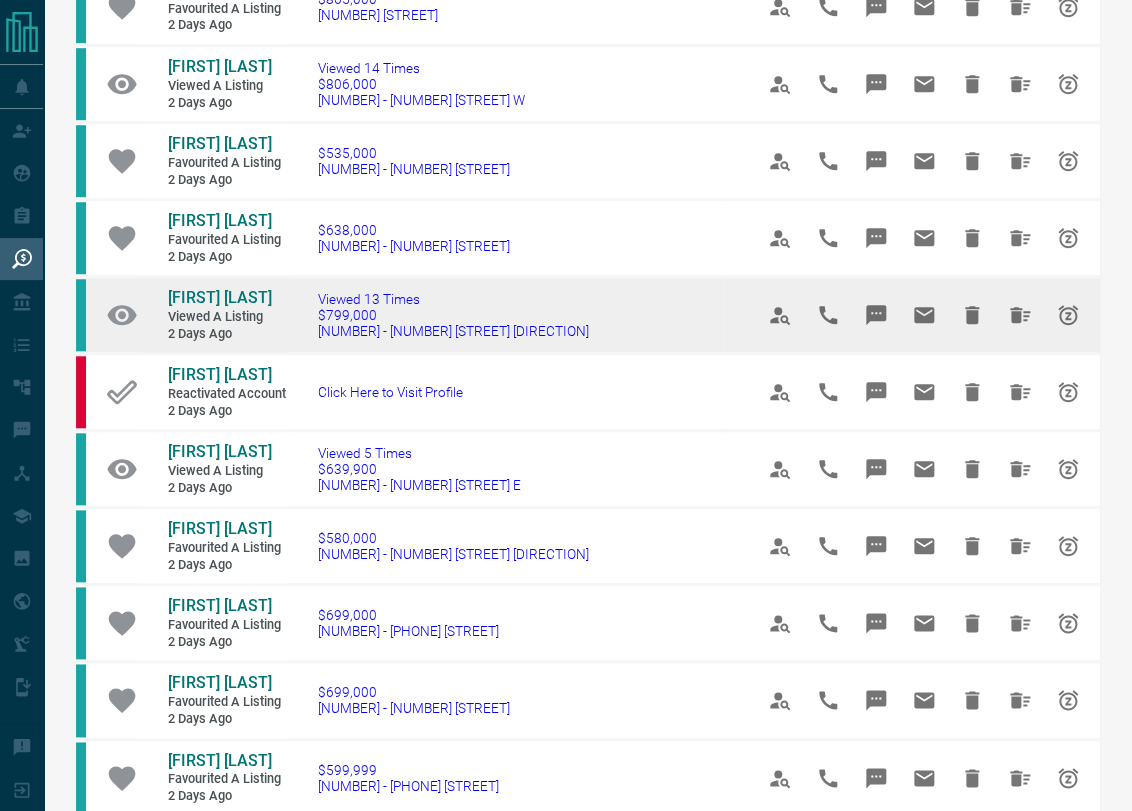 drag, startPoint x: 184, startPoint y: 428, endPoint x: 209, endPoint y: 383, distance: 51.47815 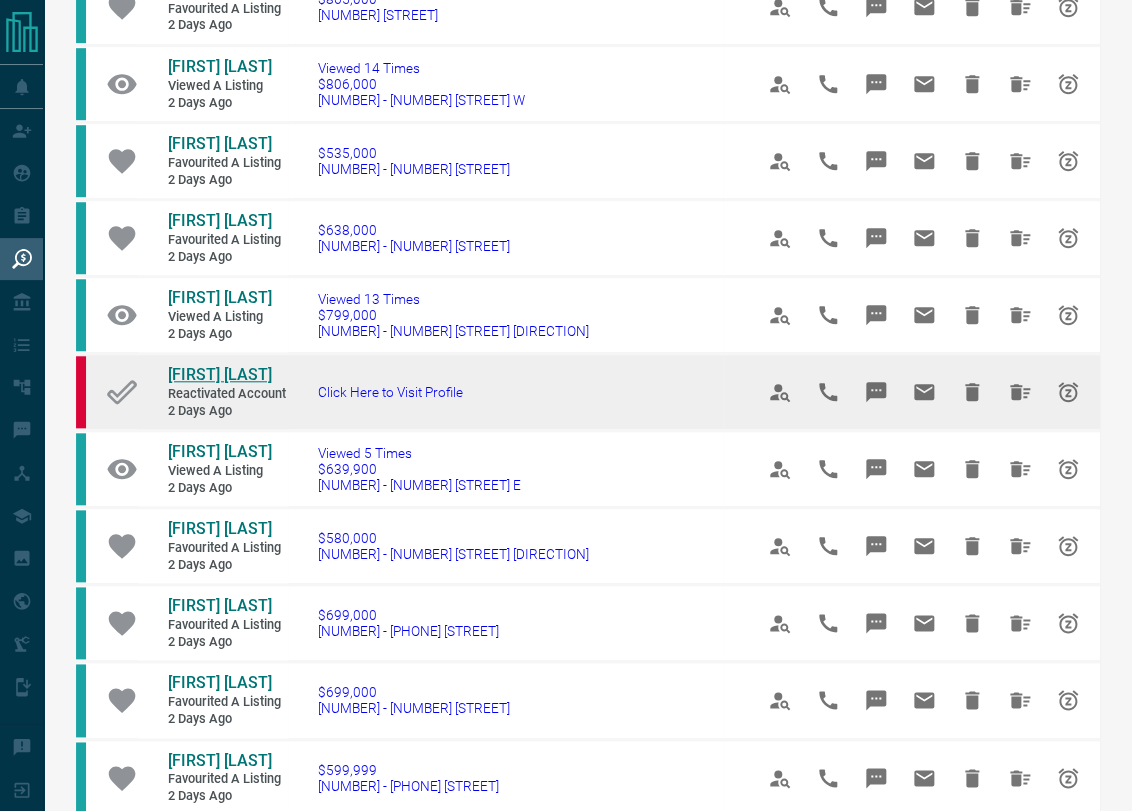 drag, startPoint x: 209, startPoint y: 383, endPoint x: 186, endPoint y: 426, distance: 48.76474 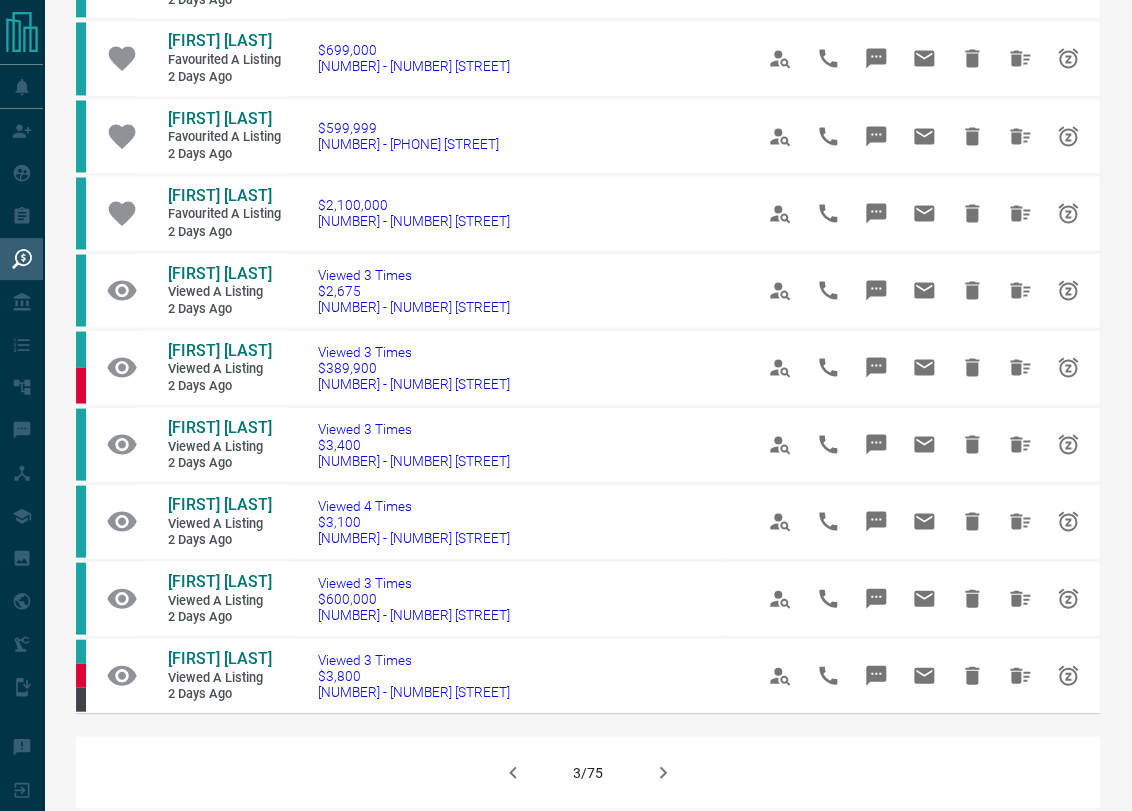 scroll, scrollTop: 1045, scrollLeft: 0, axis: vertical 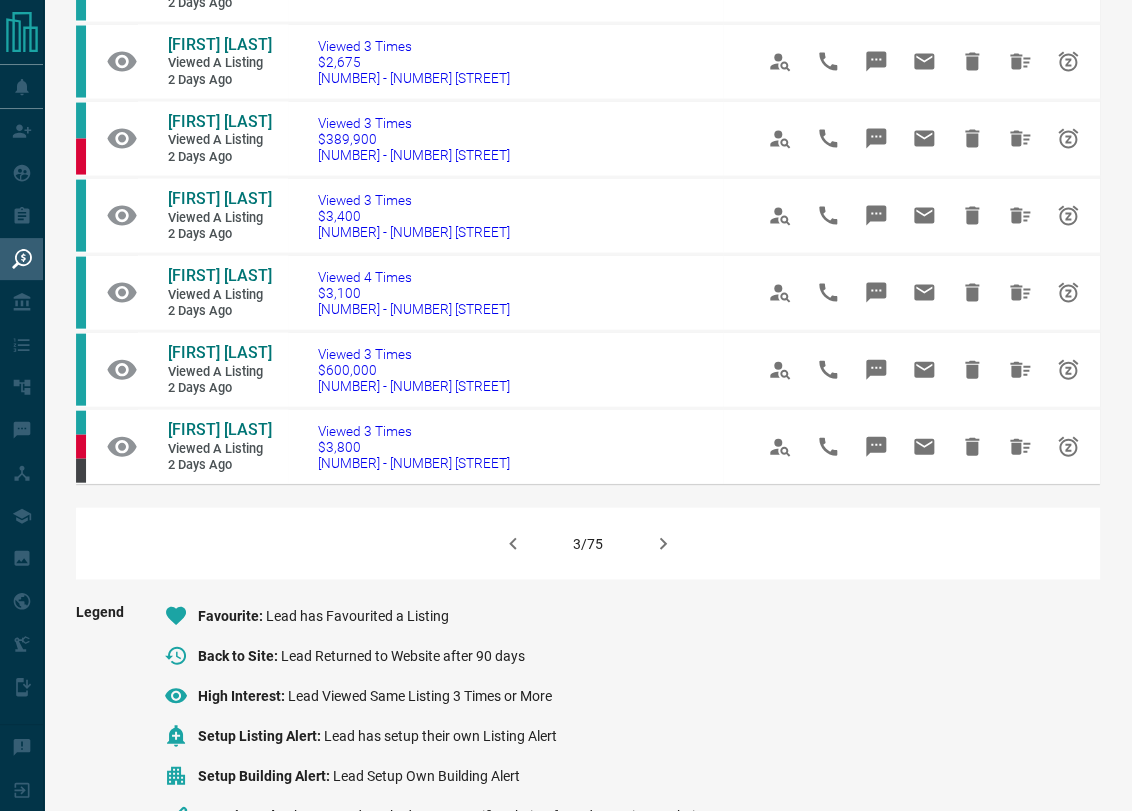 click 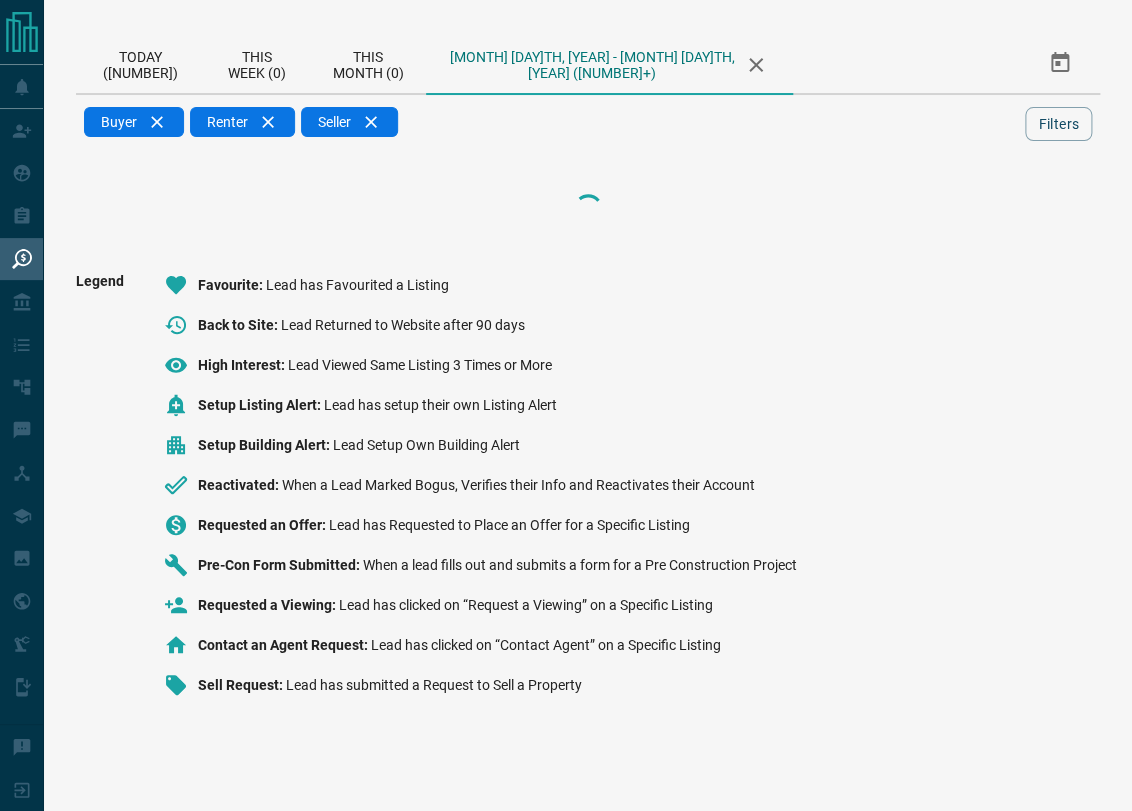 scroll, scrollTop: 0, scrollLeft: 0, axis: both 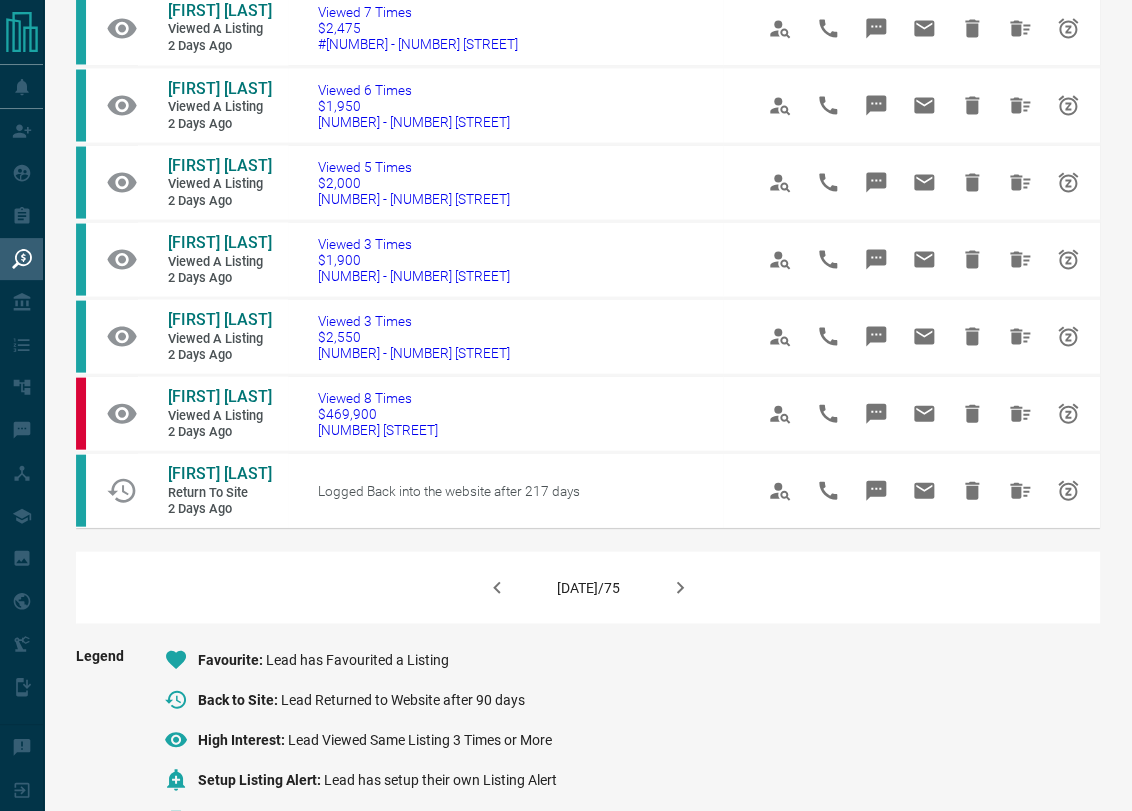 click at bounding box center [680, 587] 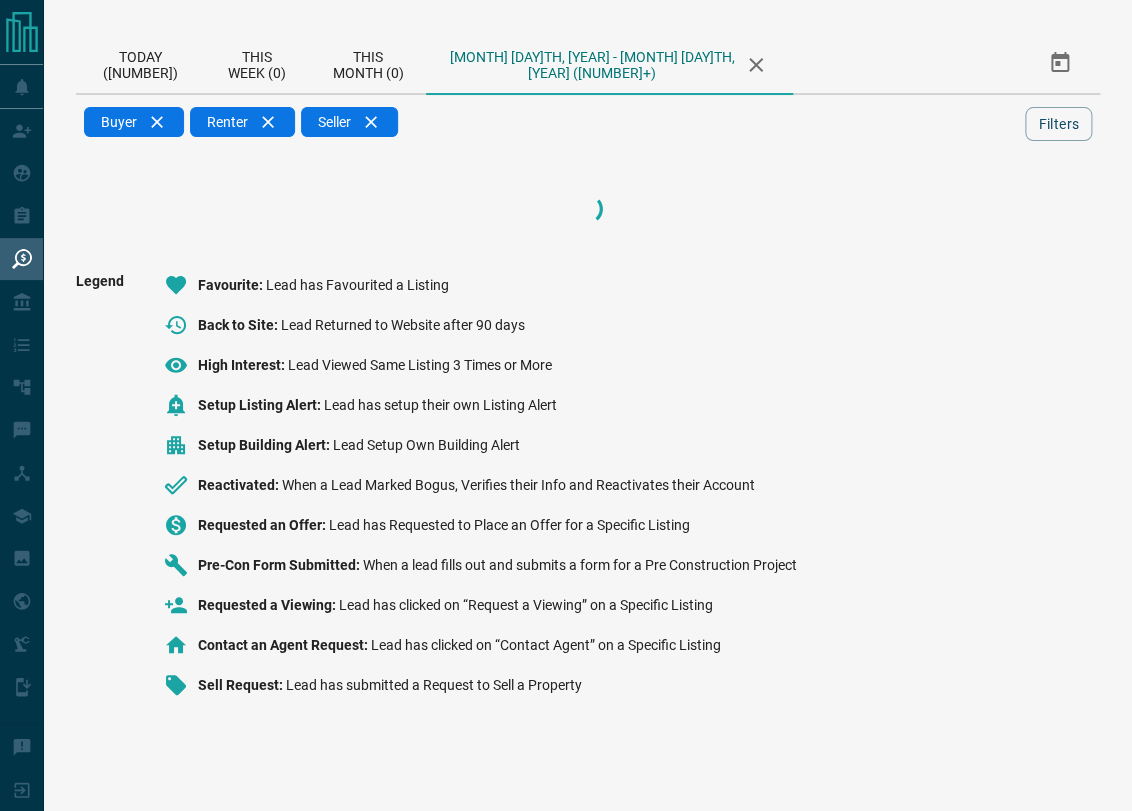 scroll, scrollTop: 0, scrollLeft: 0, axis: both 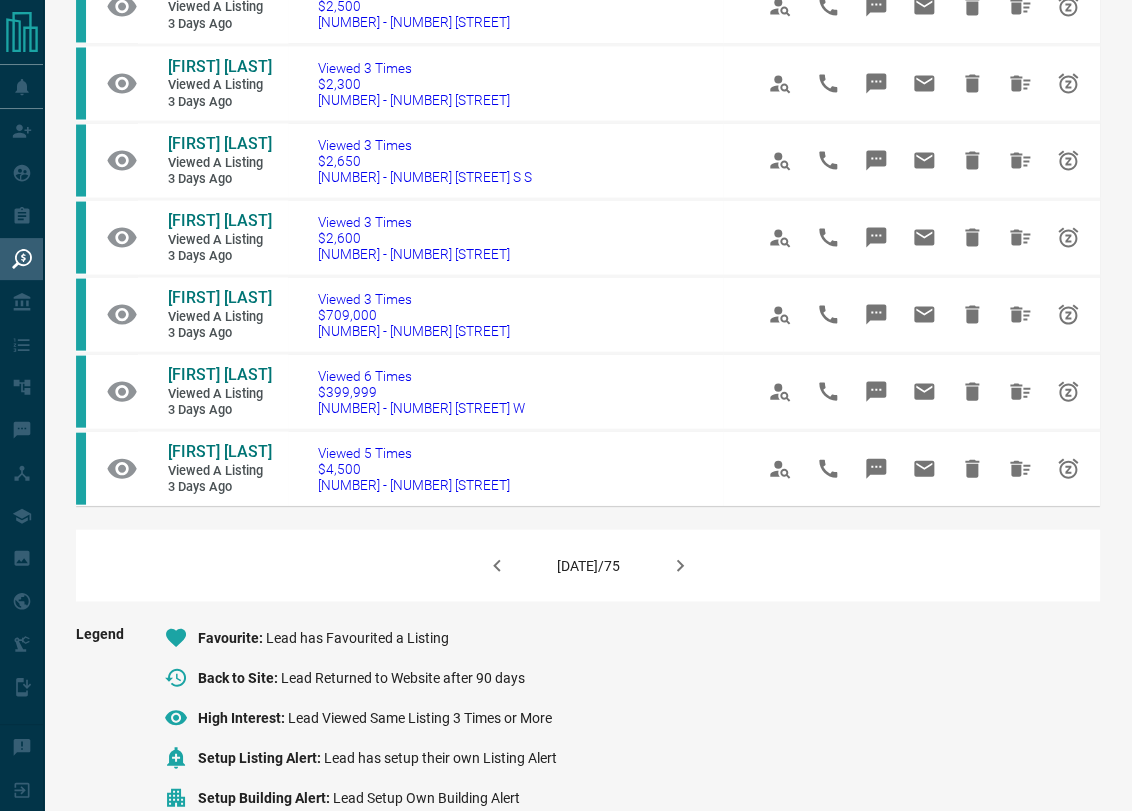 click 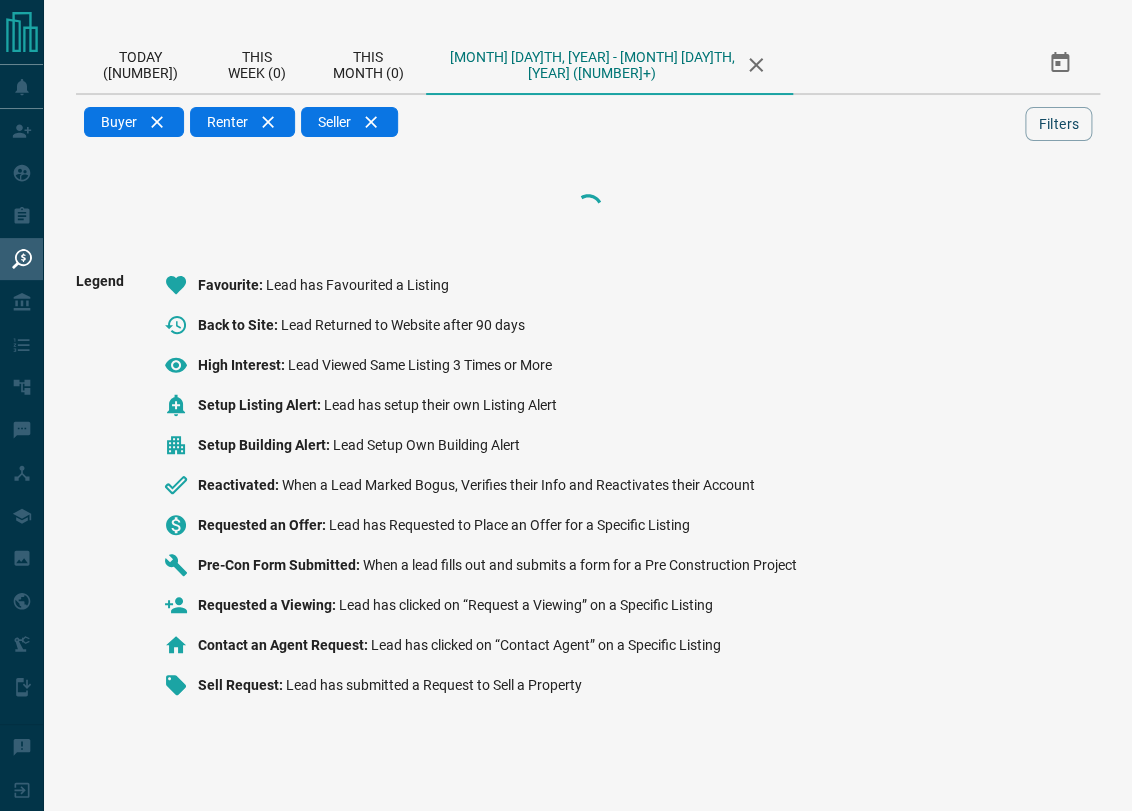 scroll, scrollTop: 0, scrollLeft: 0, axis: both 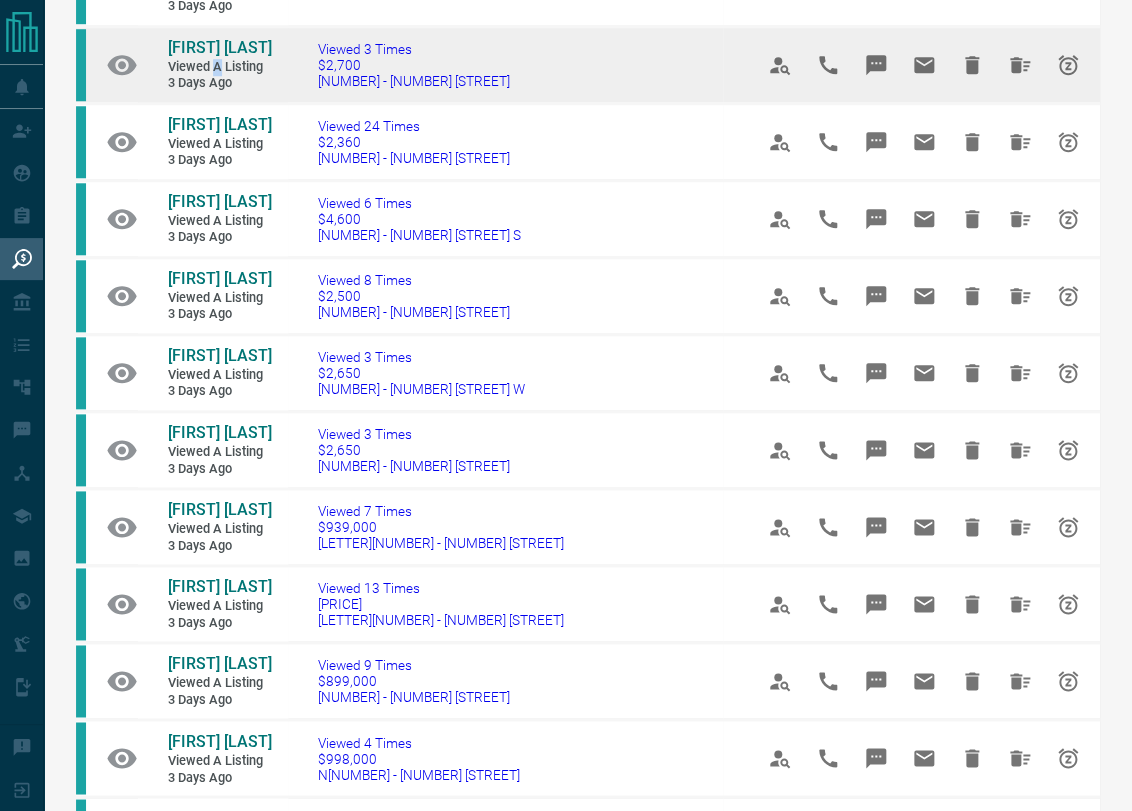 drag, startPoint x: 177, startPoint y: 50, endPoint x: 217, endPoint y: 61, distance: 41.484936 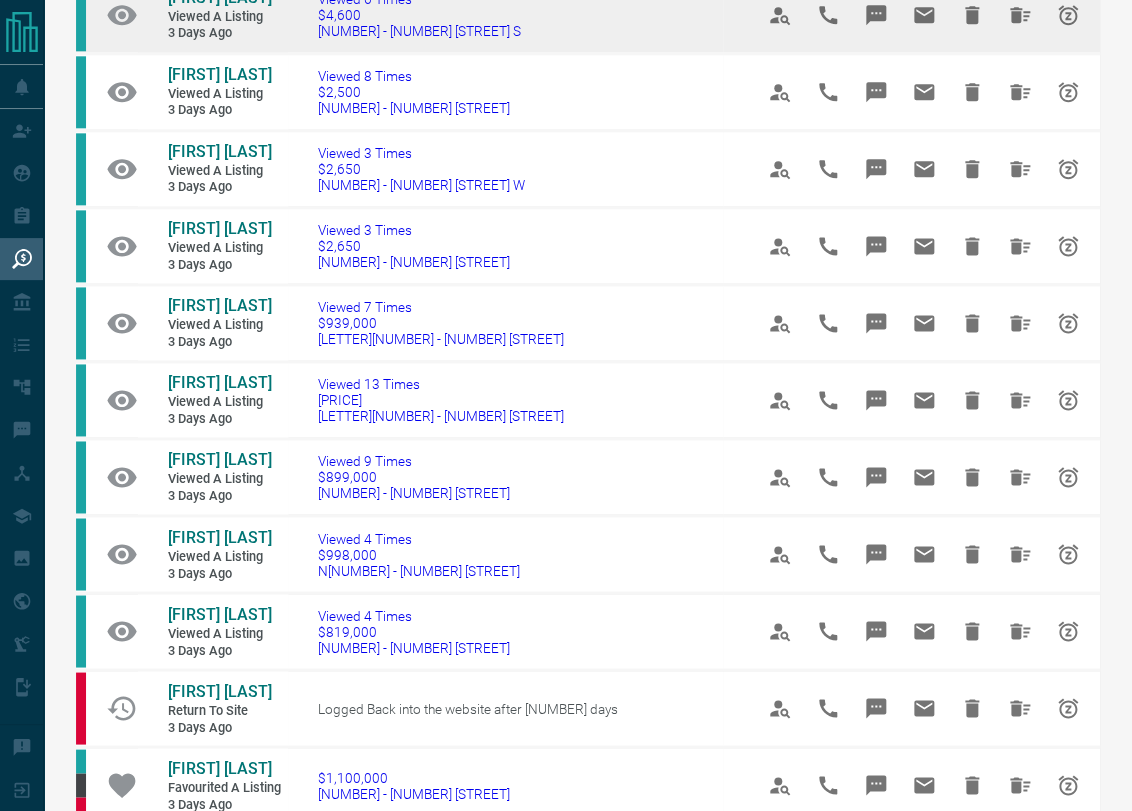 scroll, scrollTop: 768, scrollLeft: 0, axis: vertical 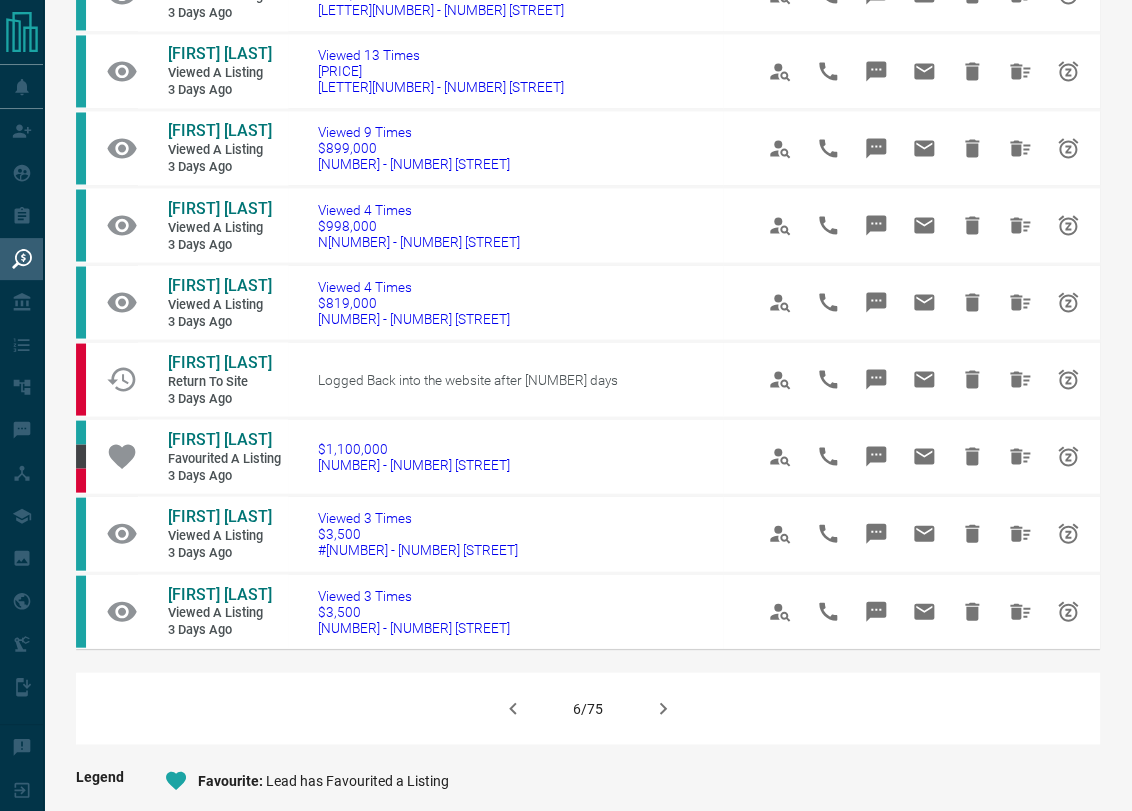 click 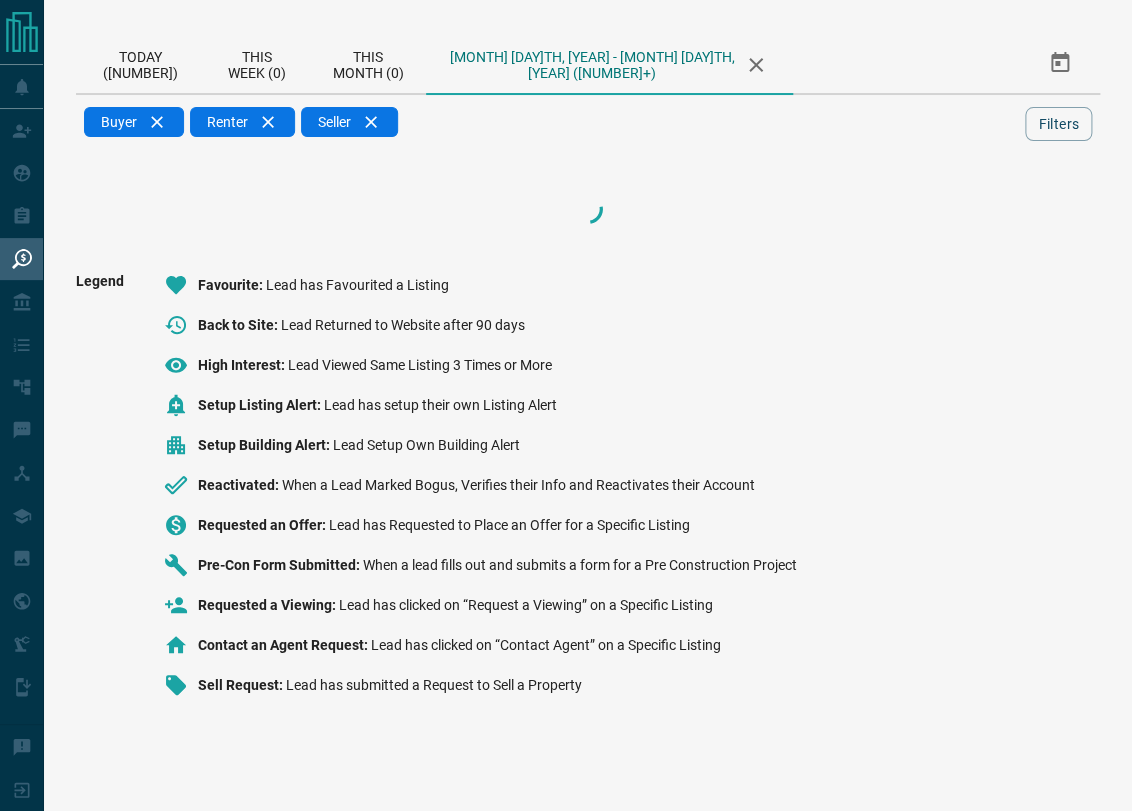 scroll, scrollTop: 0, scrollLeft: 0, axis: both 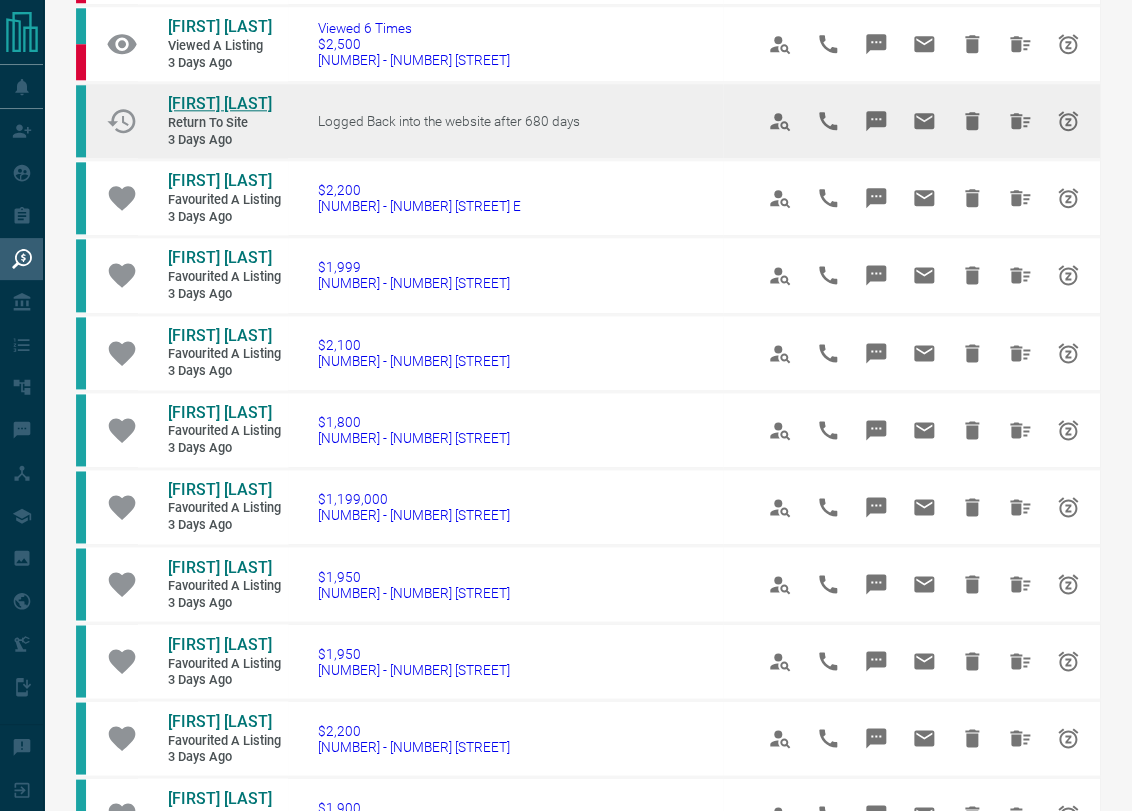 click on "[FIRST] [LAST]" at bounding box center (220, 103) 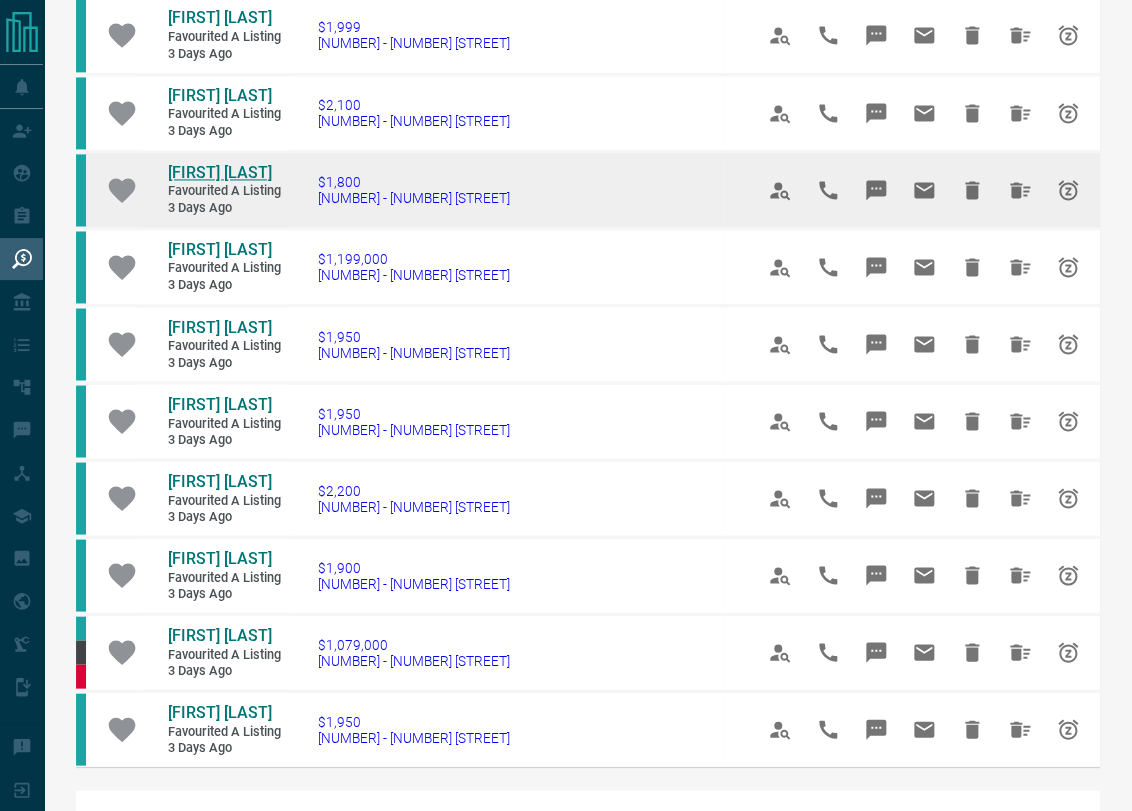 scroll, scrollTop: 949, scrollLeft: 0, axis: vertical 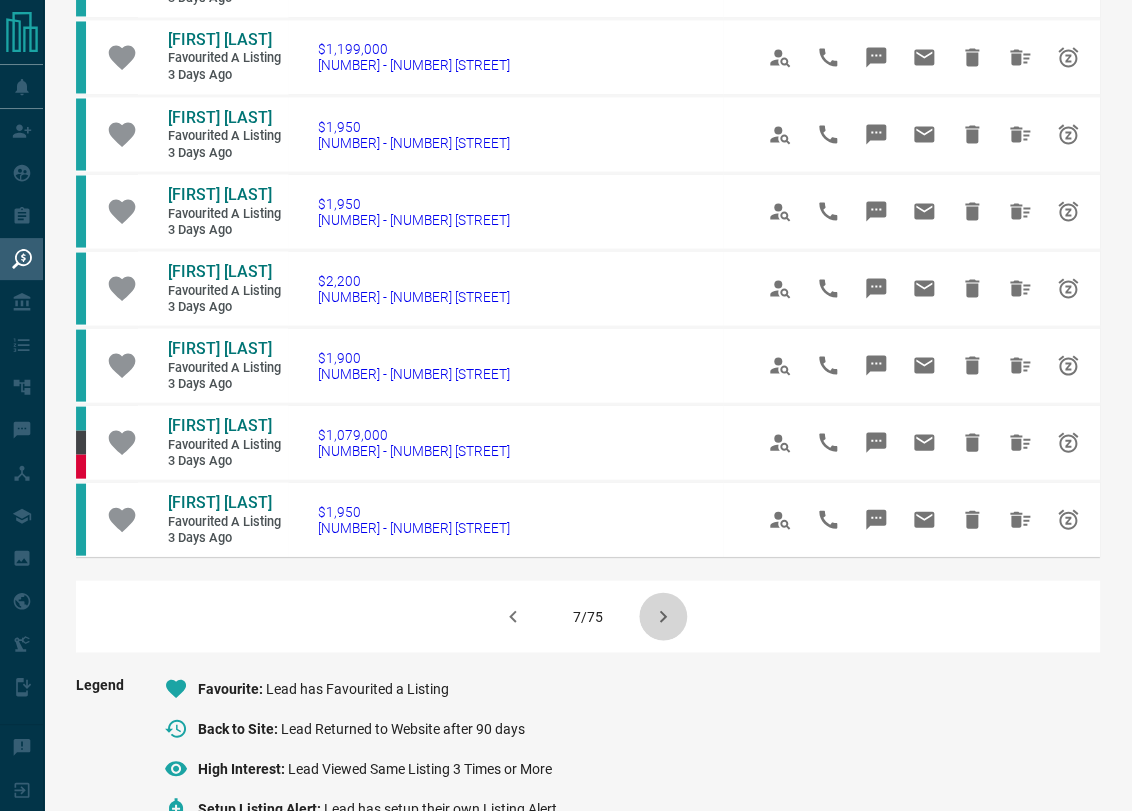 click 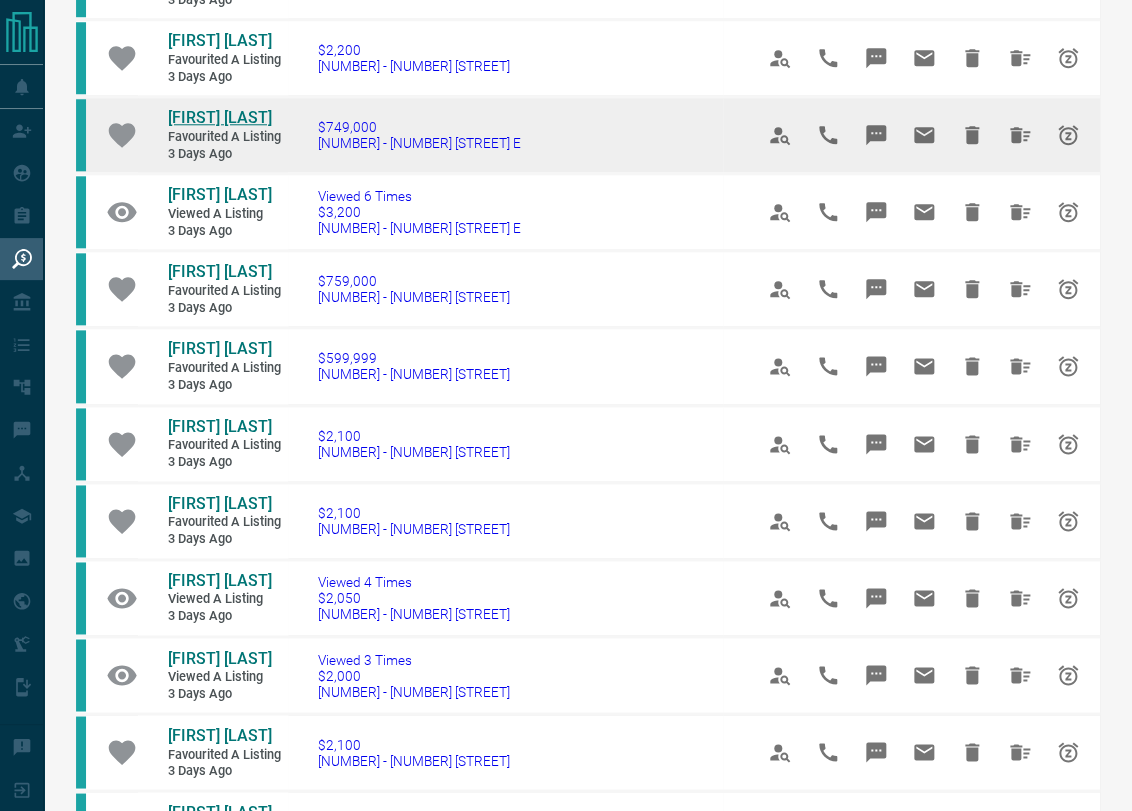 scroll, scrollTop: 614, scrollLeft: 0, axis: vertical 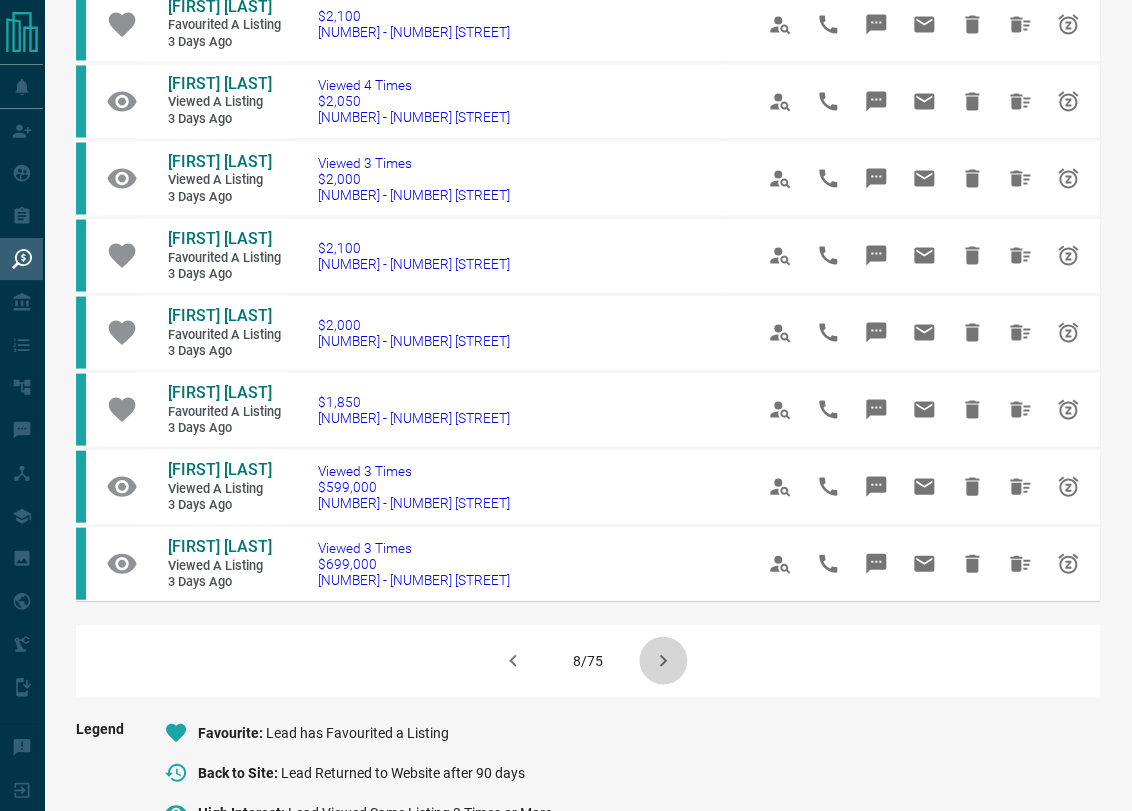 click 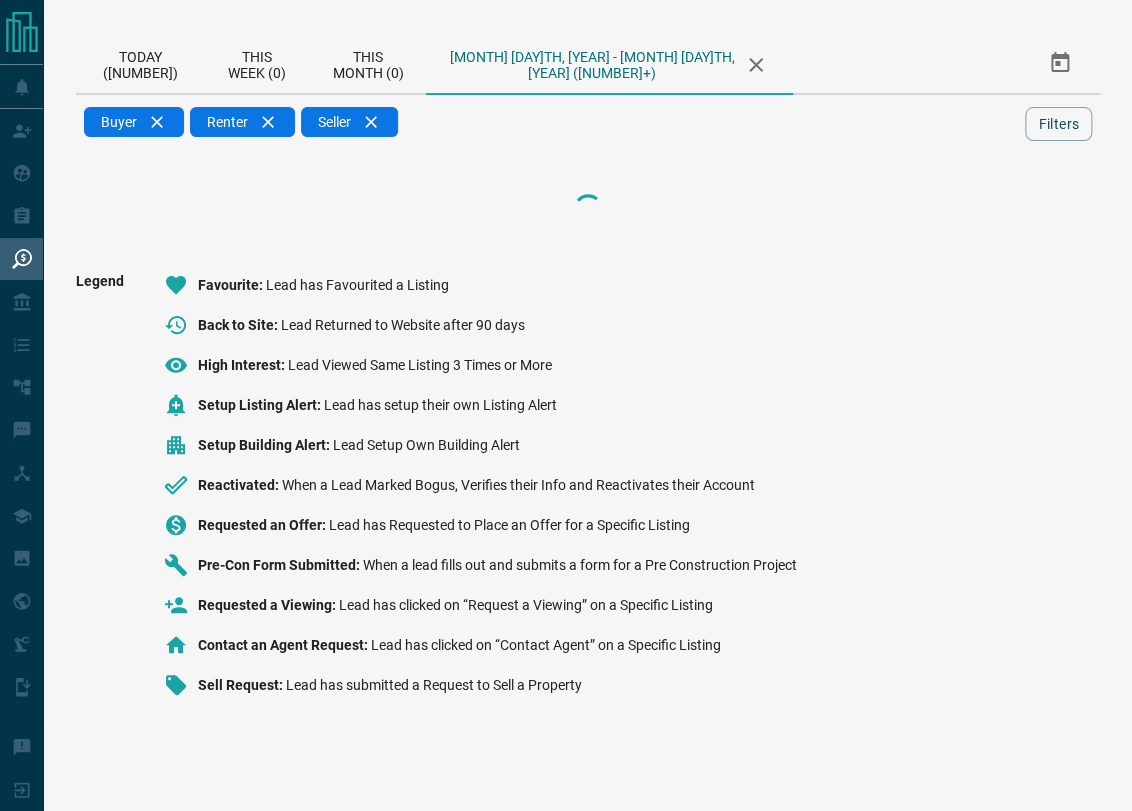 scroll, scrollTop: 0, scrollLeft: 0, axis: both 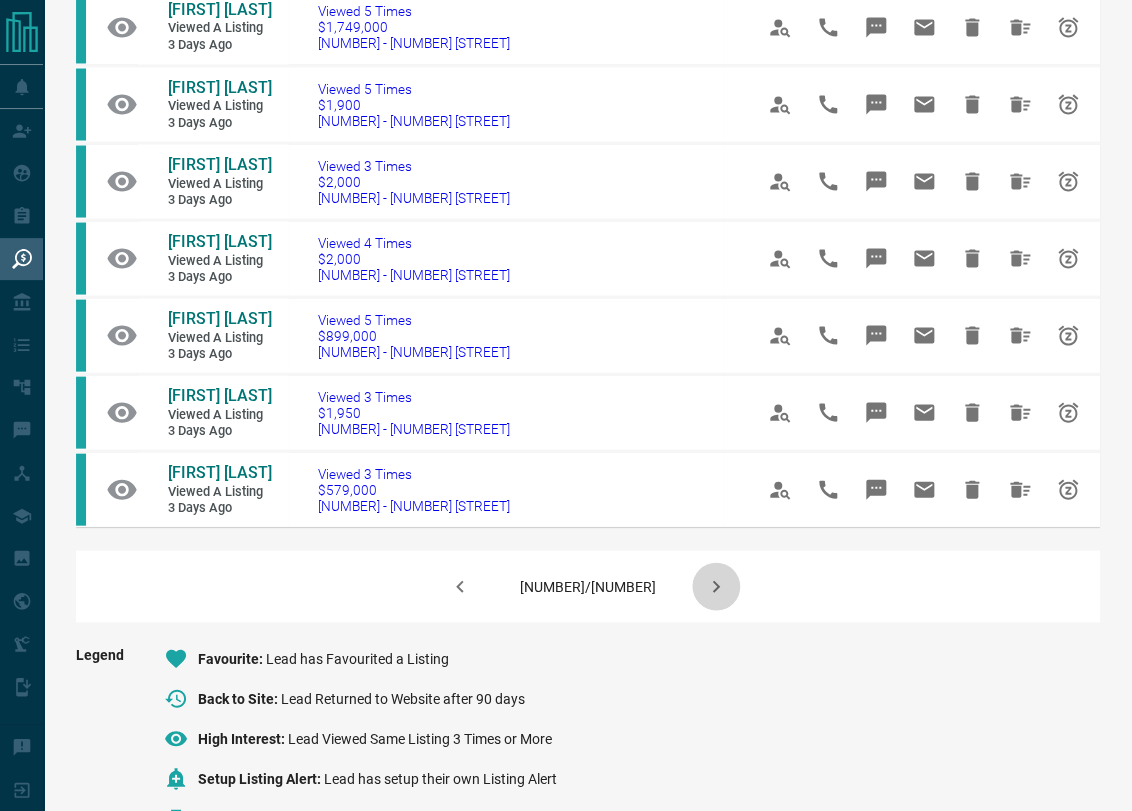 click 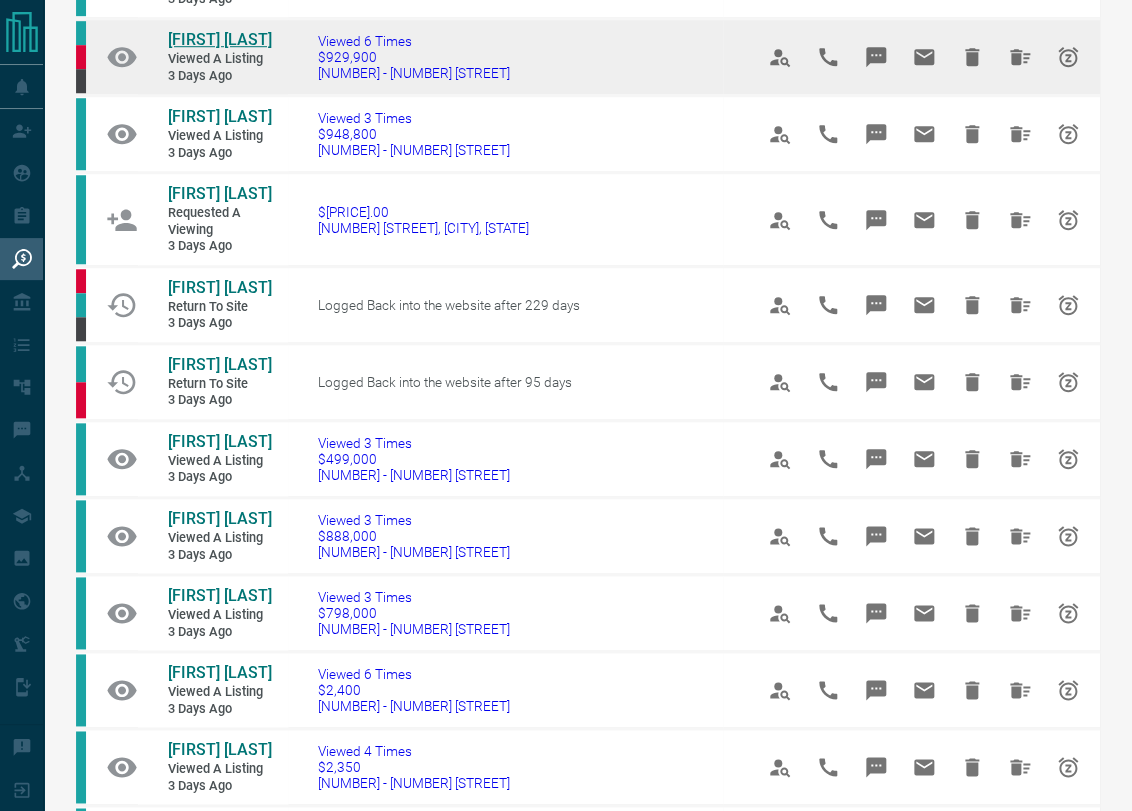 scroll, scrollTop: 462, scrollLeft: 0, axis: vertical 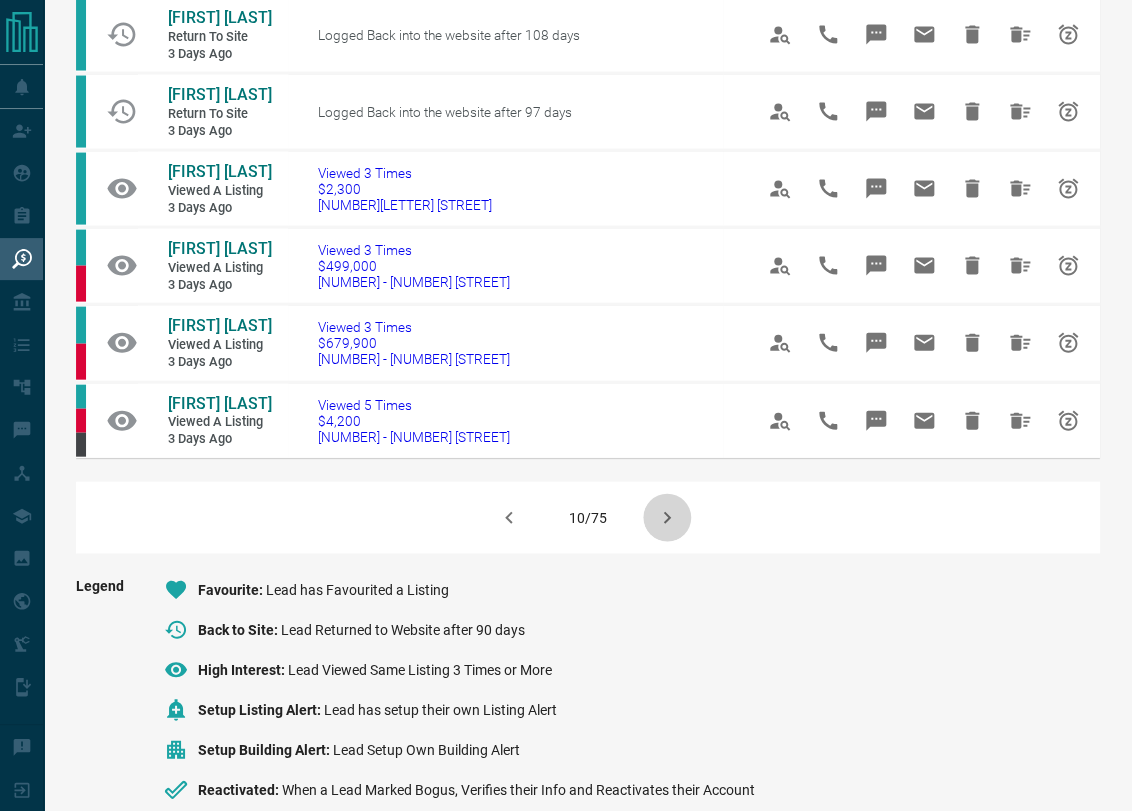 click 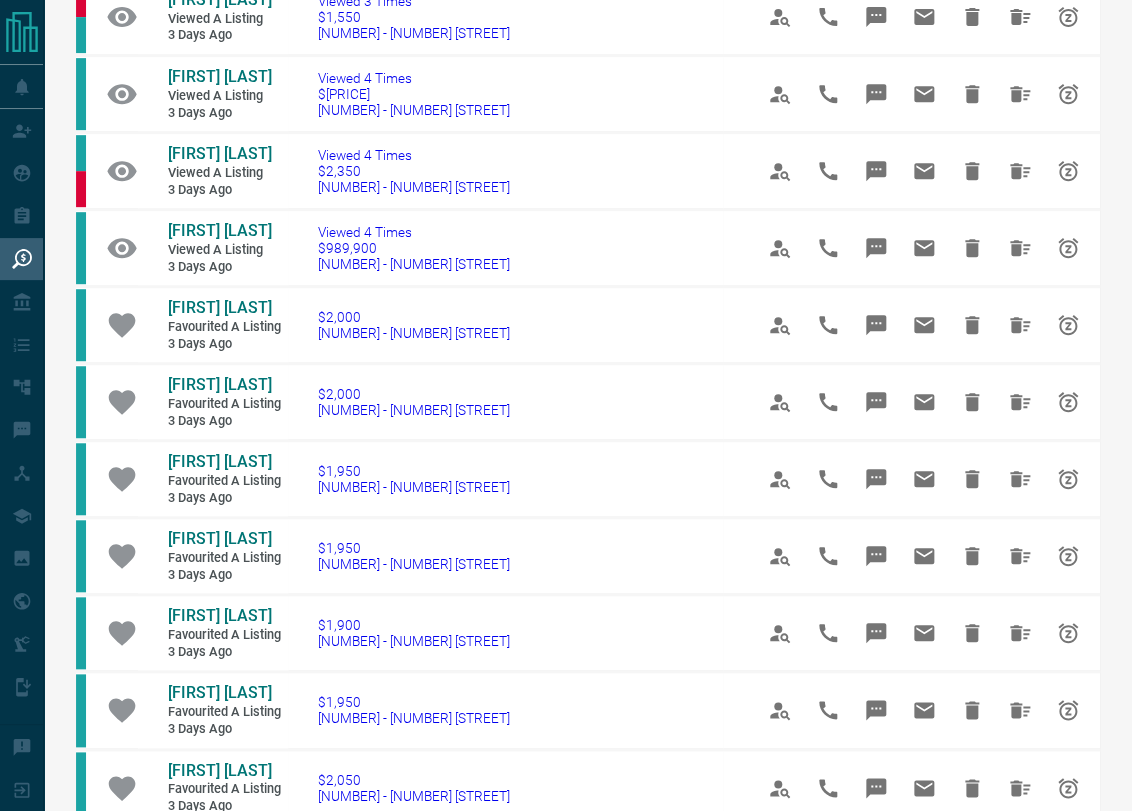 scroll, scrollTop: 235, scrollLeft: 0, axis: vertical 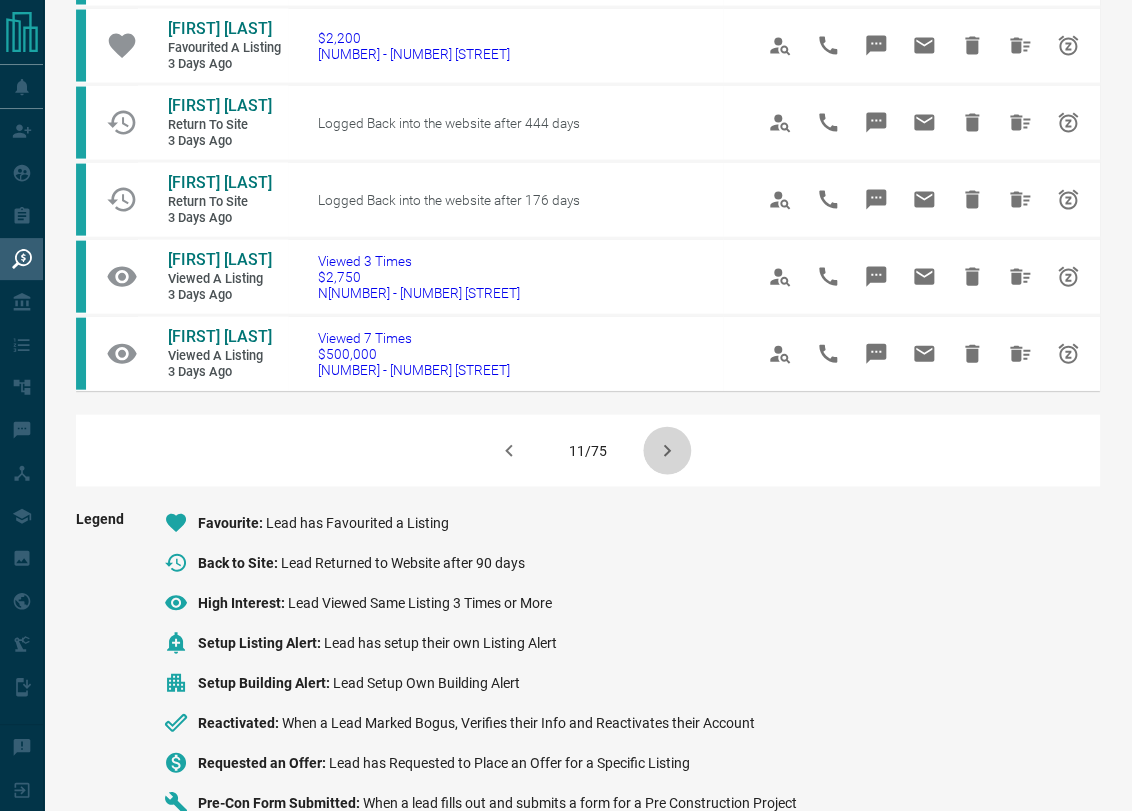 click 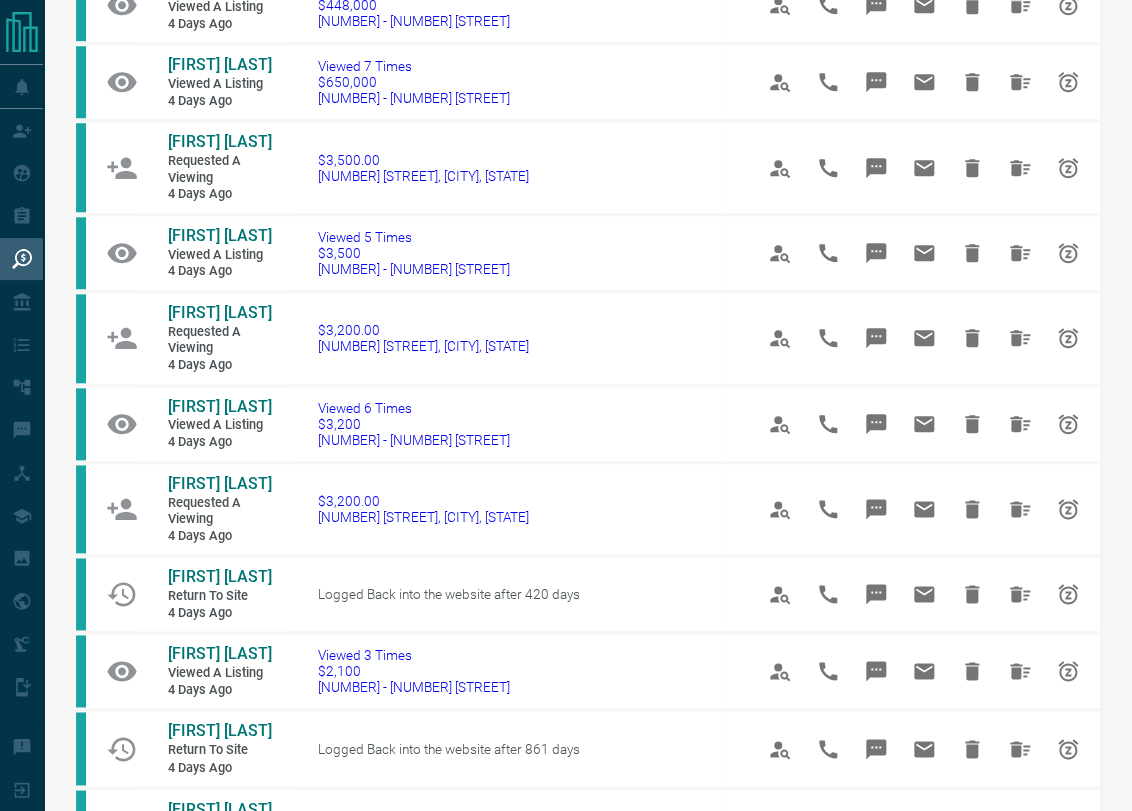 scroll, scrollTop: 514, scrollLeft: 0, axis: vertical 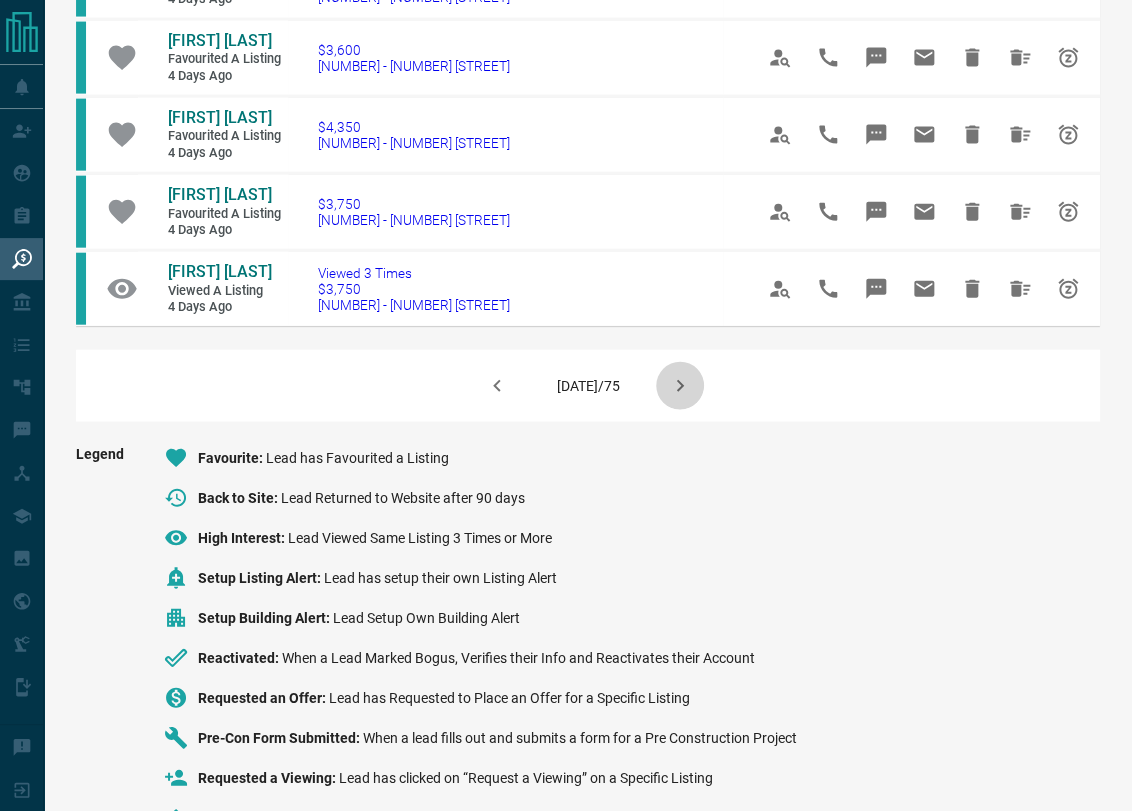 click 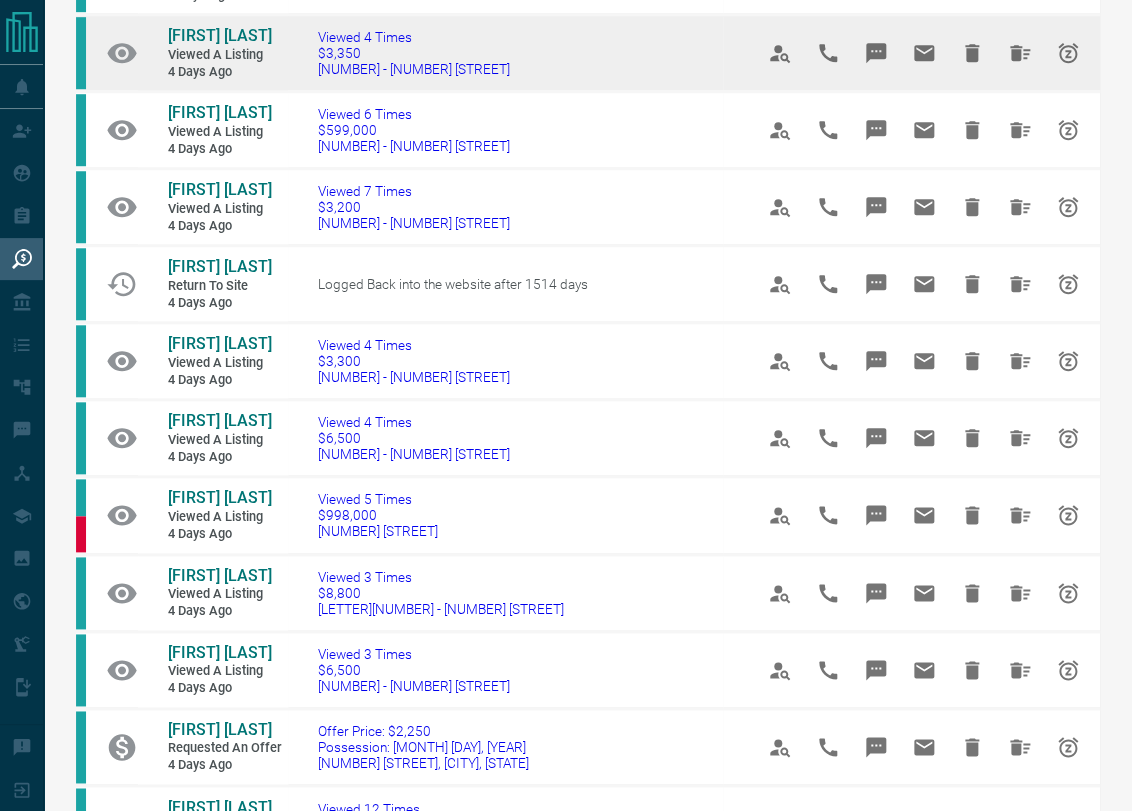scroll, scrollTop: 491, scrollLeft: 0, axis: vertical 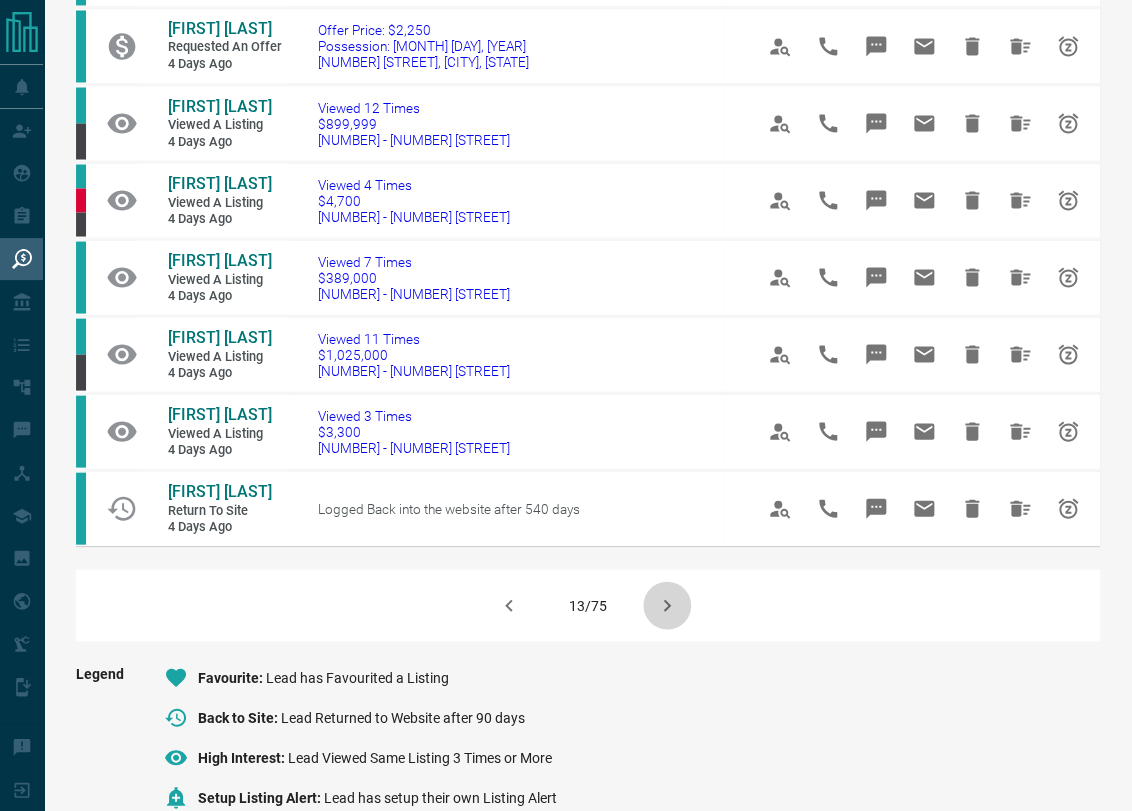click 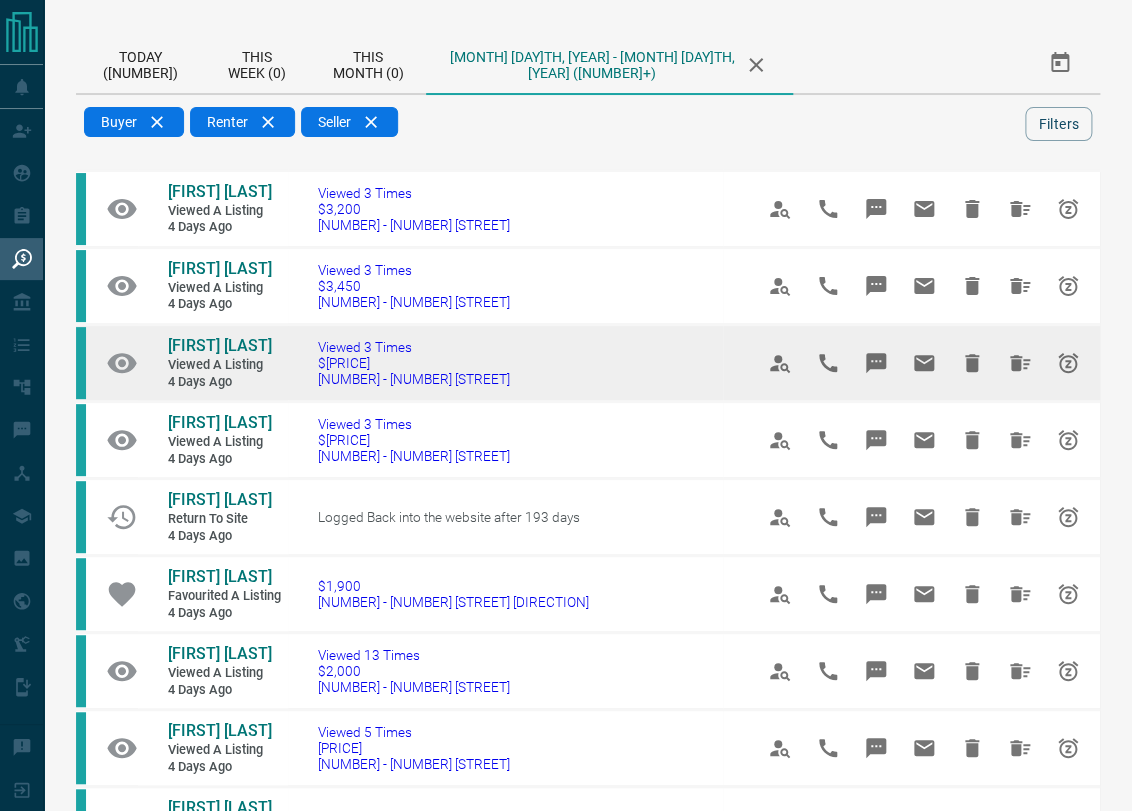 drag, startPoint x: 227, startPoint y: 346, endPoint x: 293, endPoint y: 354, distance: 66.48308 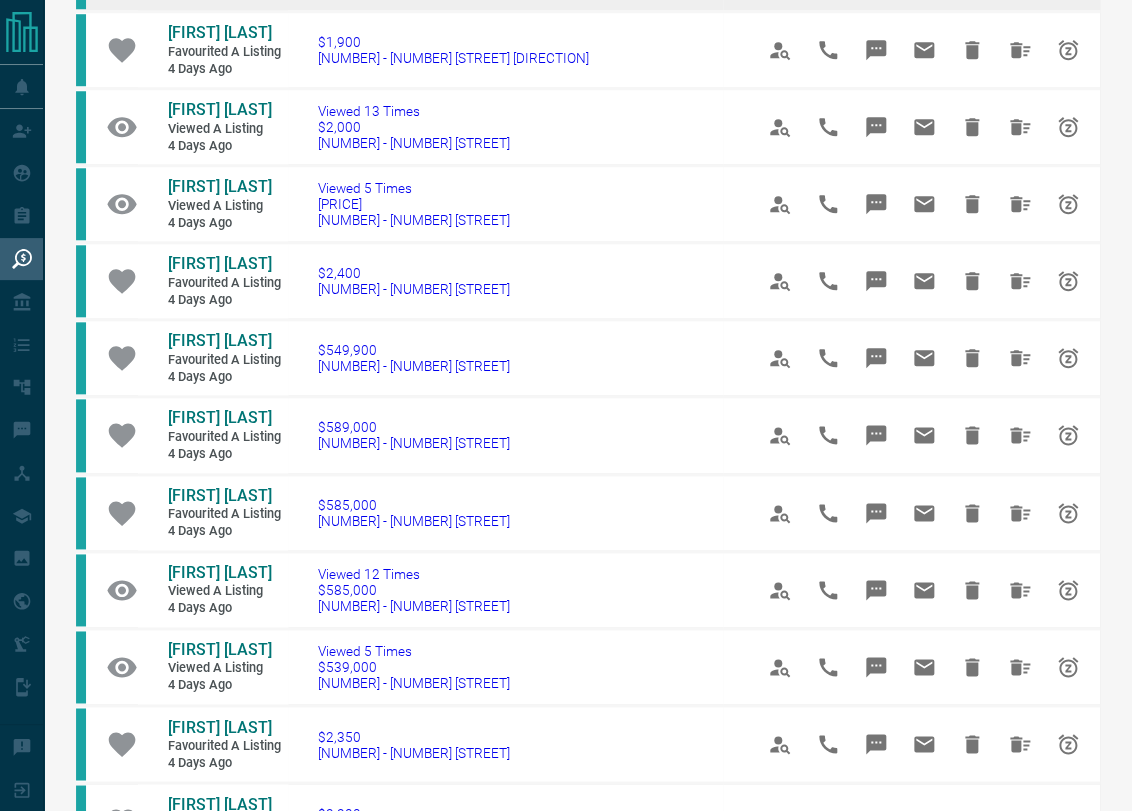 scroll, scrollTop: 545, scrollLeft: 0, axis: vertical 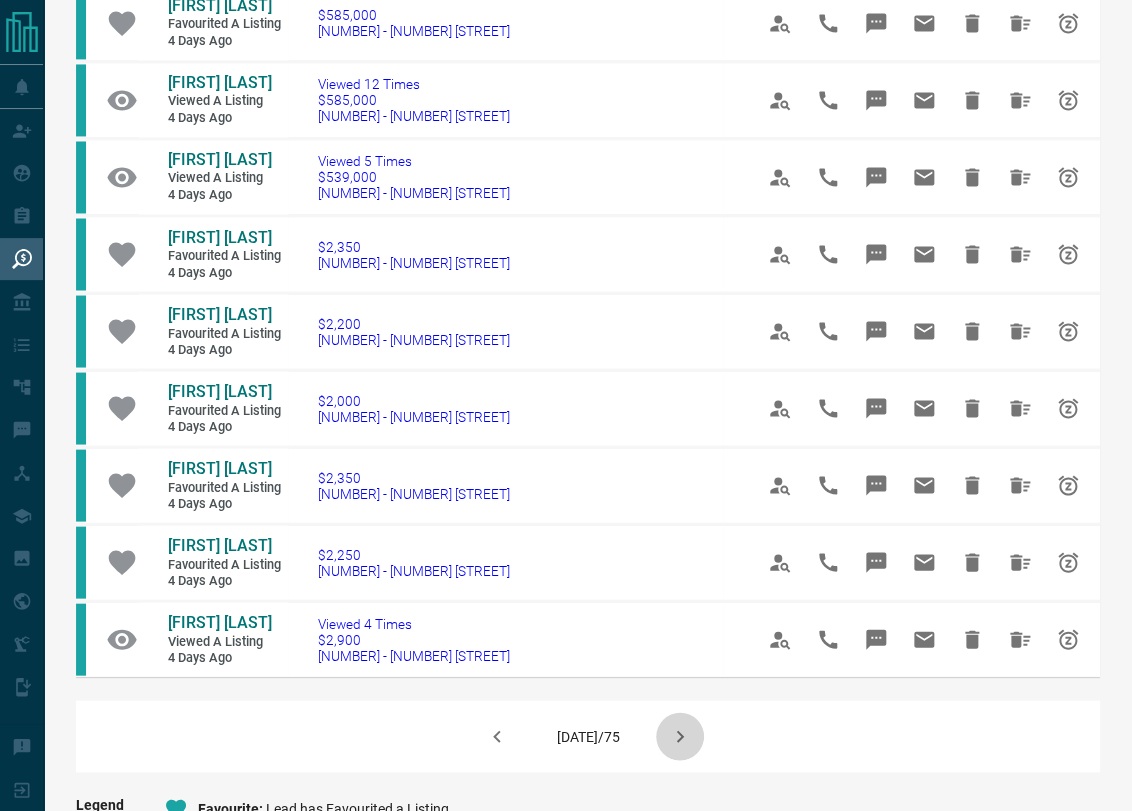 click 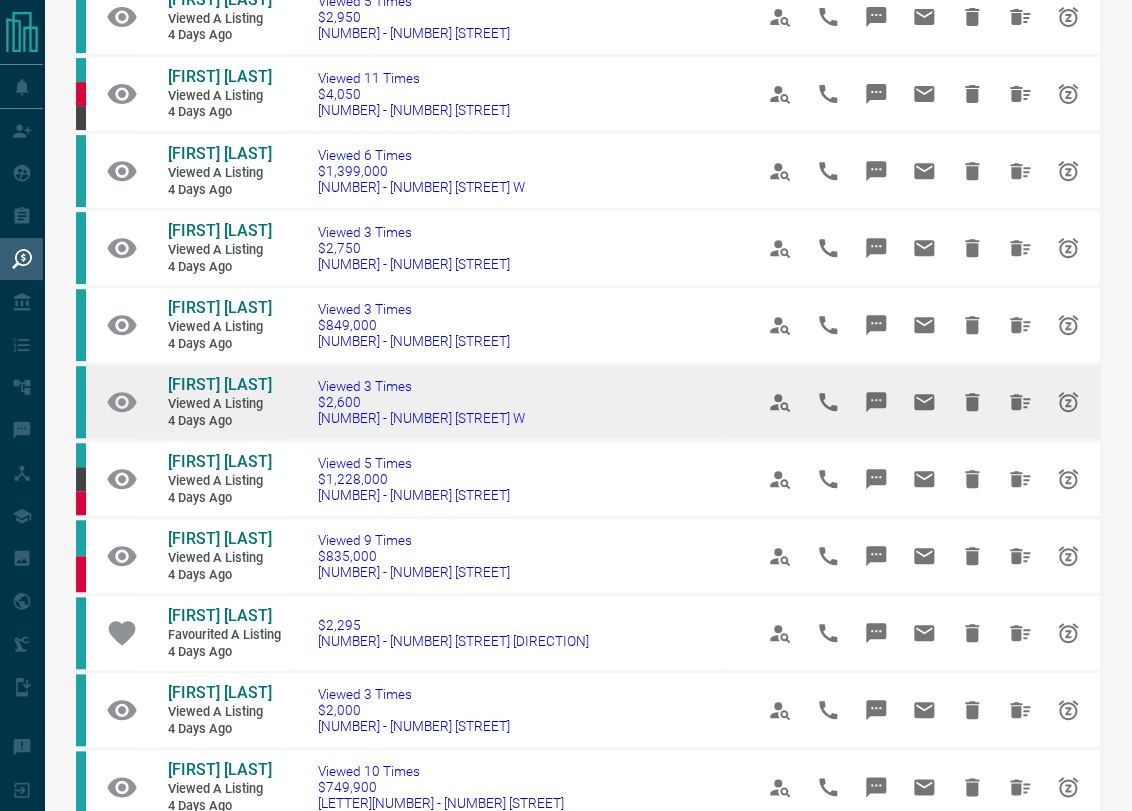 scroll, scrollTop: 191, scrollLeft: 0, axis: vertical 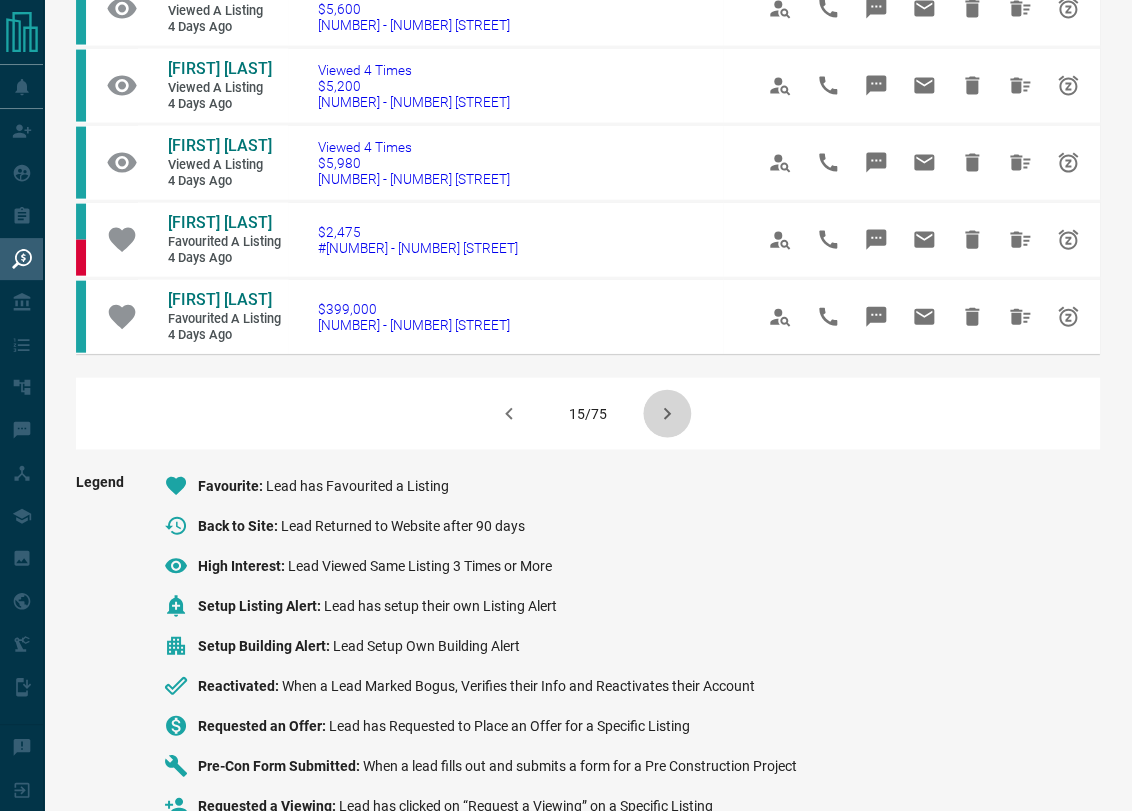 click 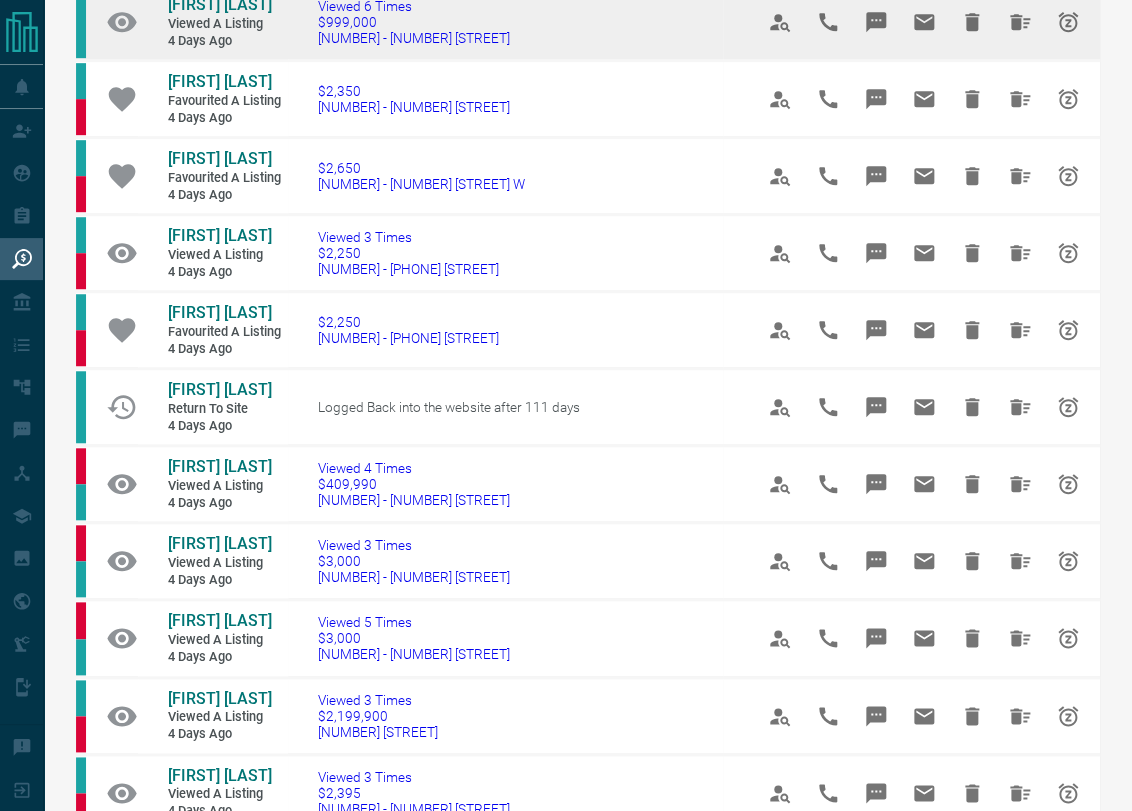 scroll, scrollTop: 342, scrollLeft: 0, axis: vertical 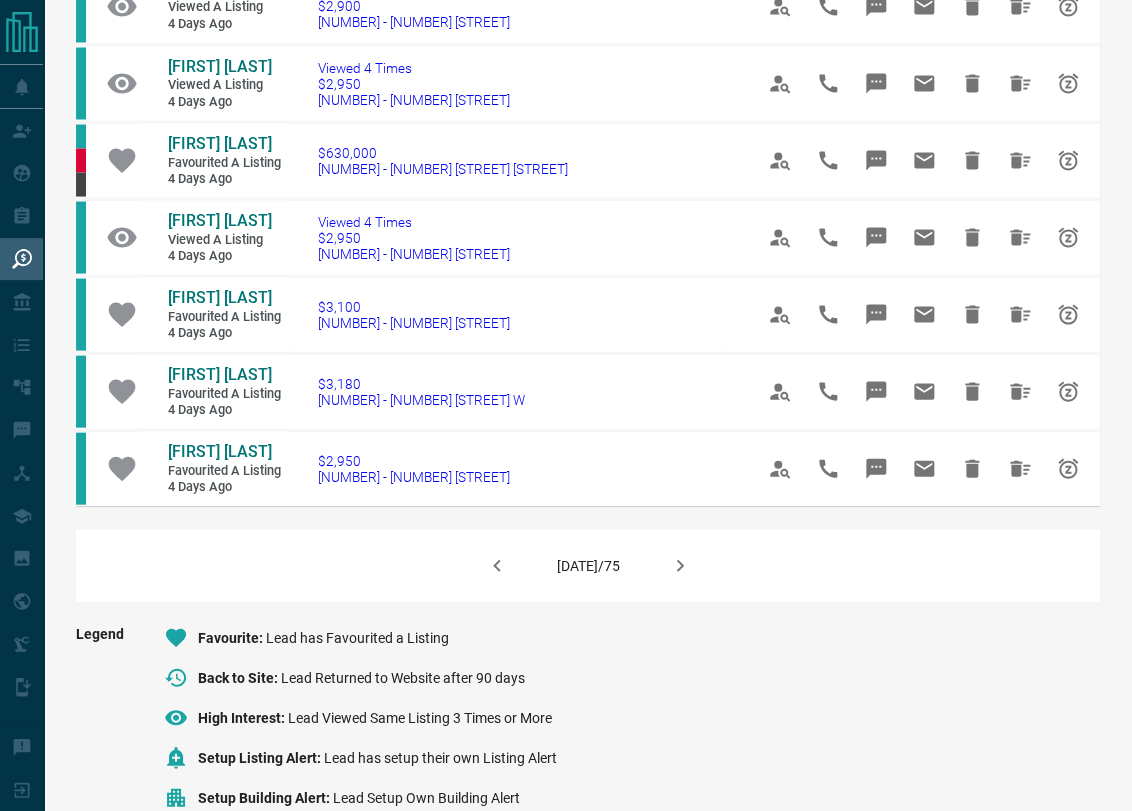 click 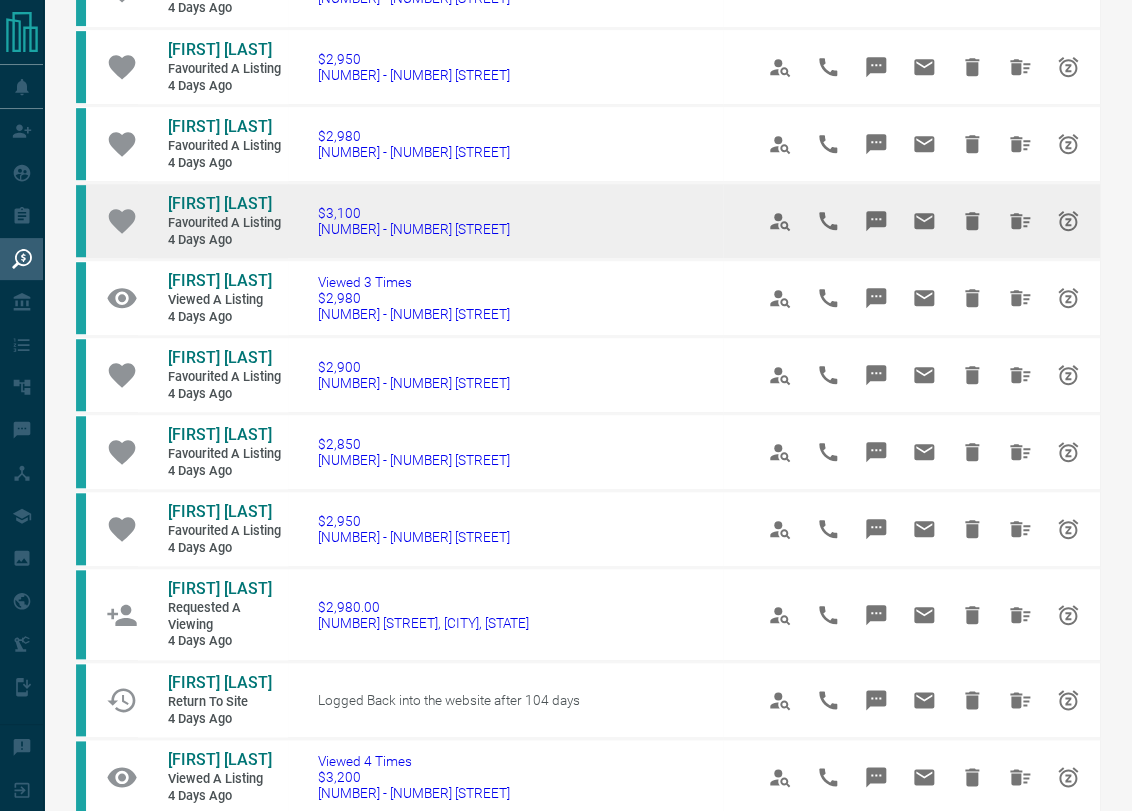 scroll, scrollTop: 323, scrollLeft: 0, axis: vertical 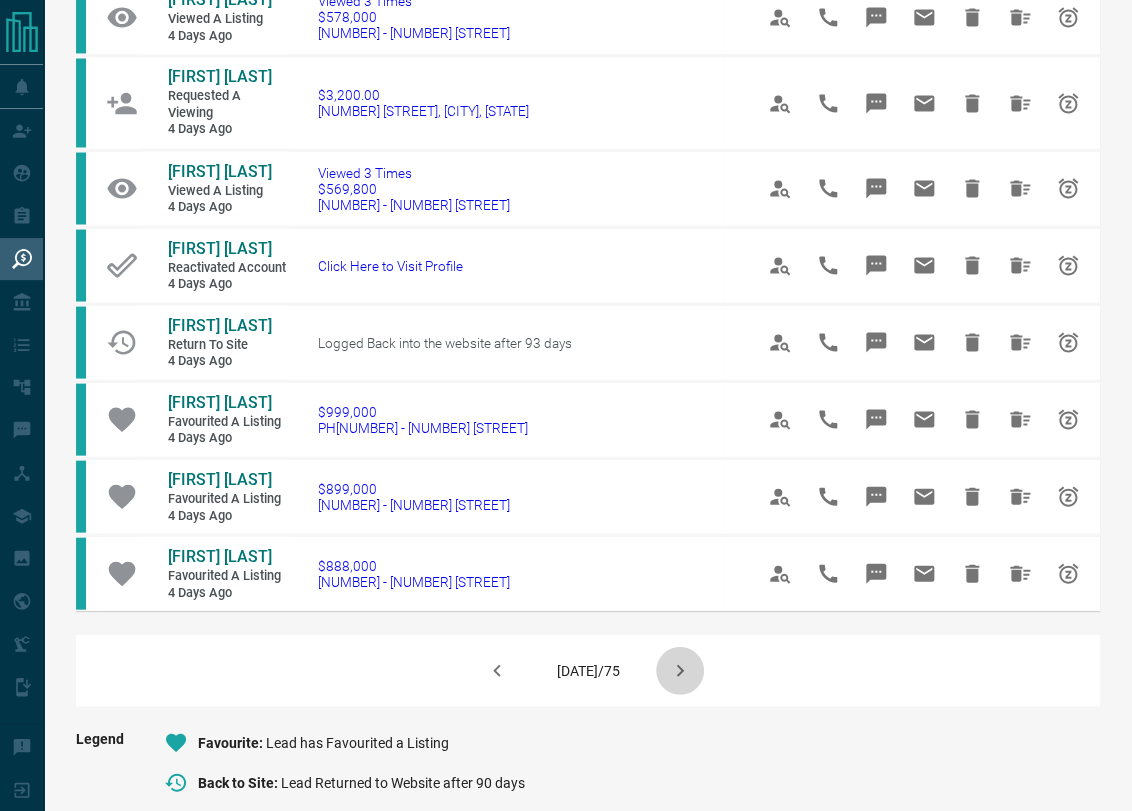 click 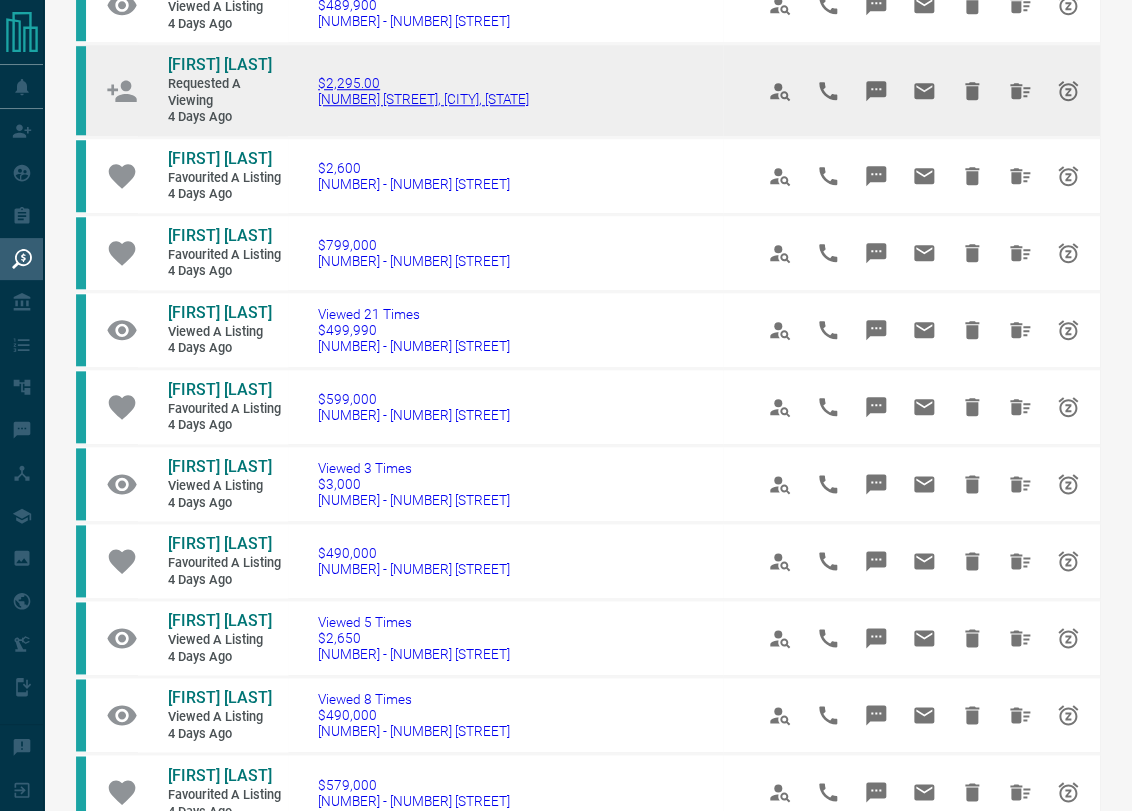 scroll, scrollTop: 513, scrollLeft: 0, axis: vertical 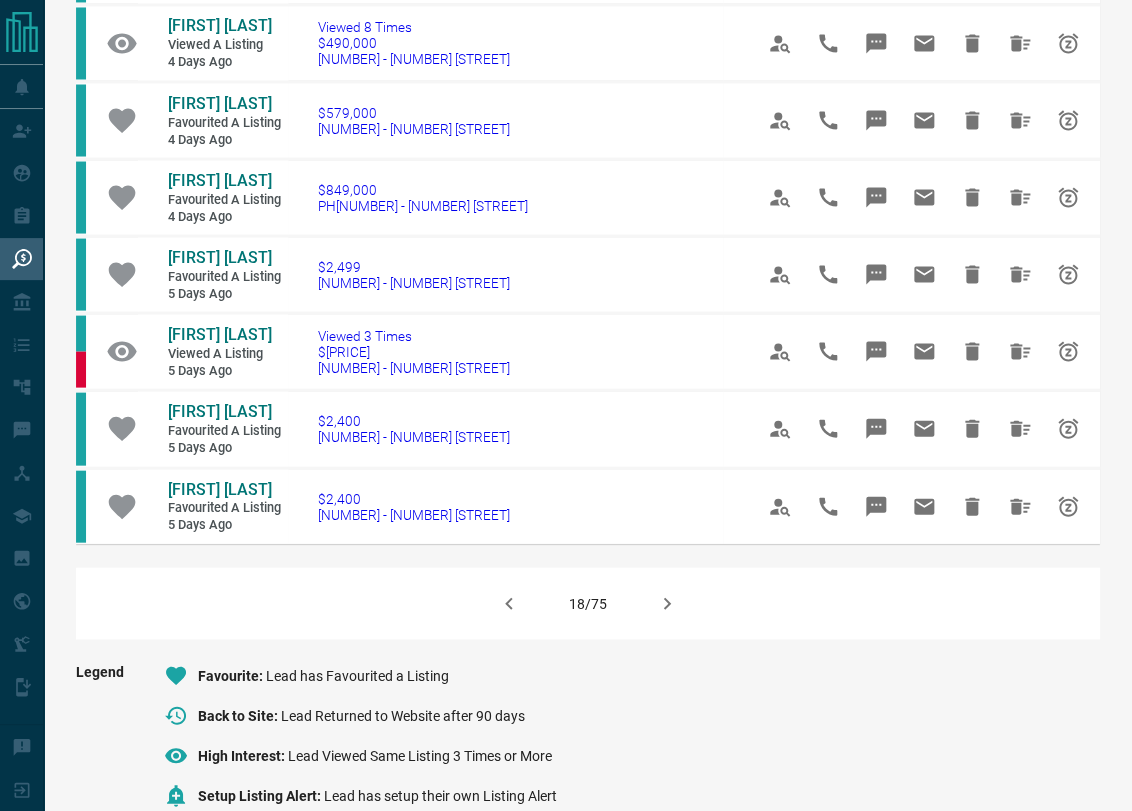 click 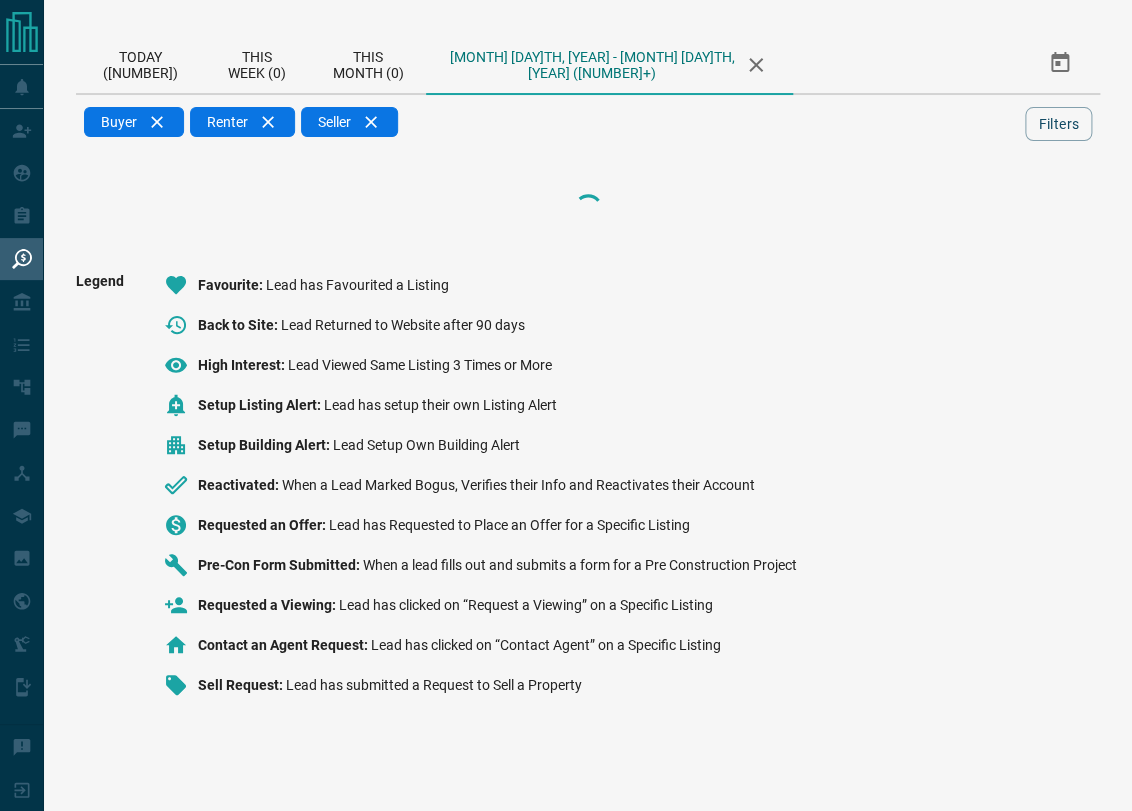 scroll, scrollTop: 0, scrollLeft: 0, axis: both 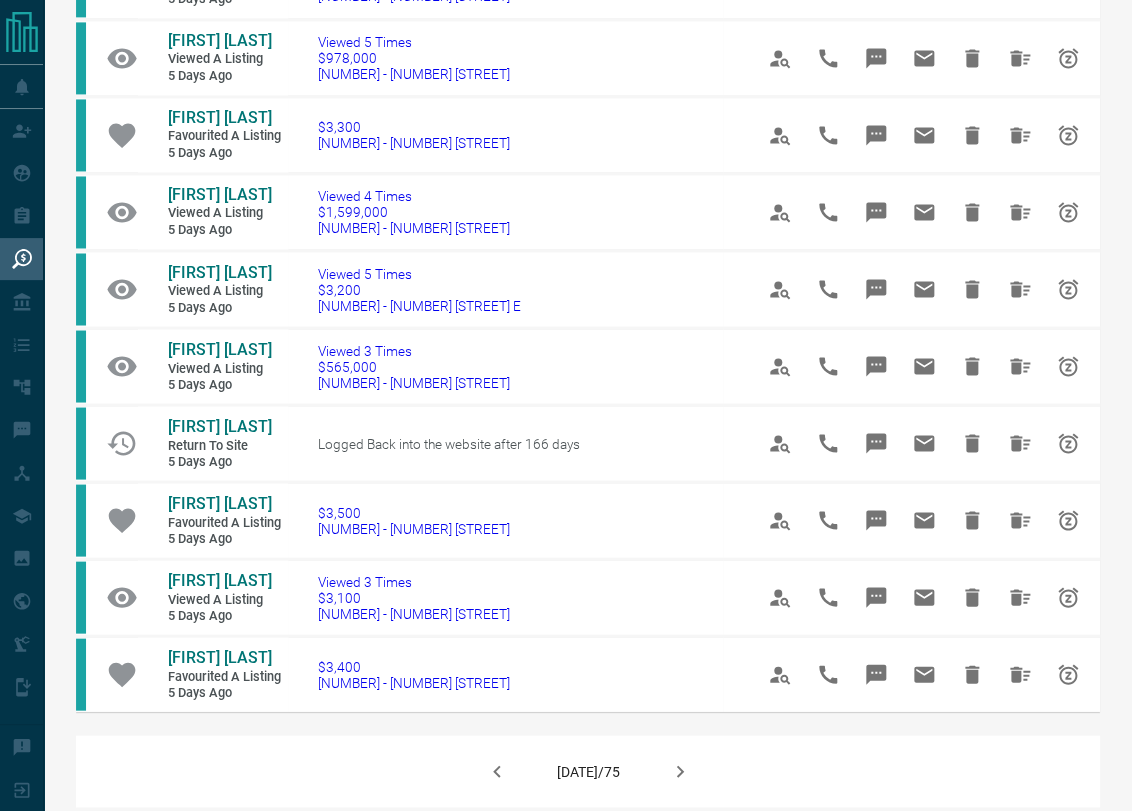 click at bounding box center [680, 771] 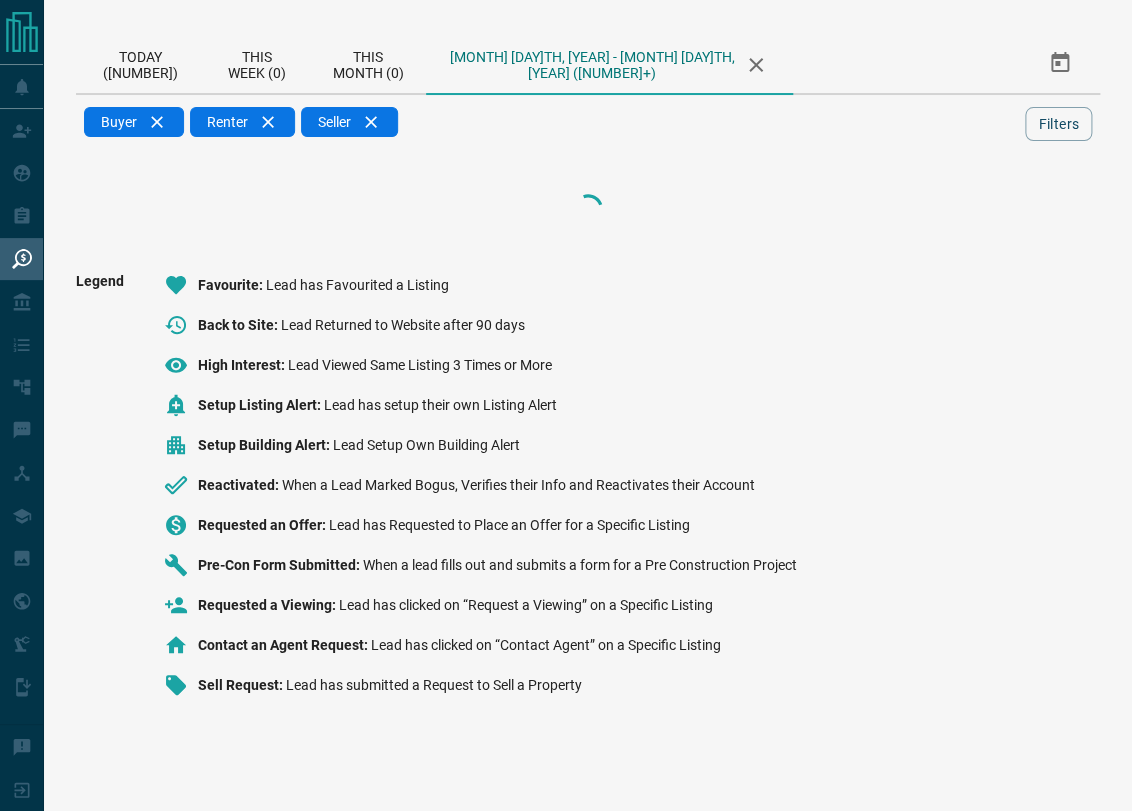 scroll, scrollTop: 0, scrollLeft: 0, axis: both 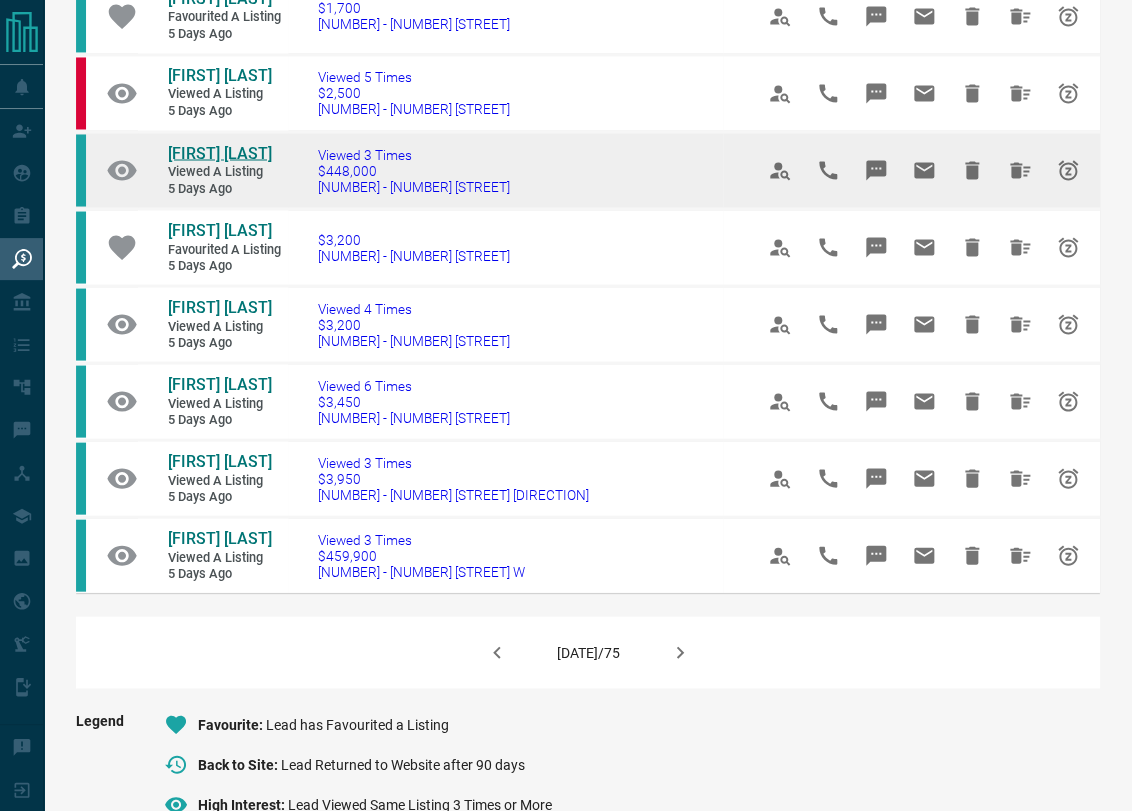 click on "[FIRST] [LAST]" at bounding box center (220, 152) 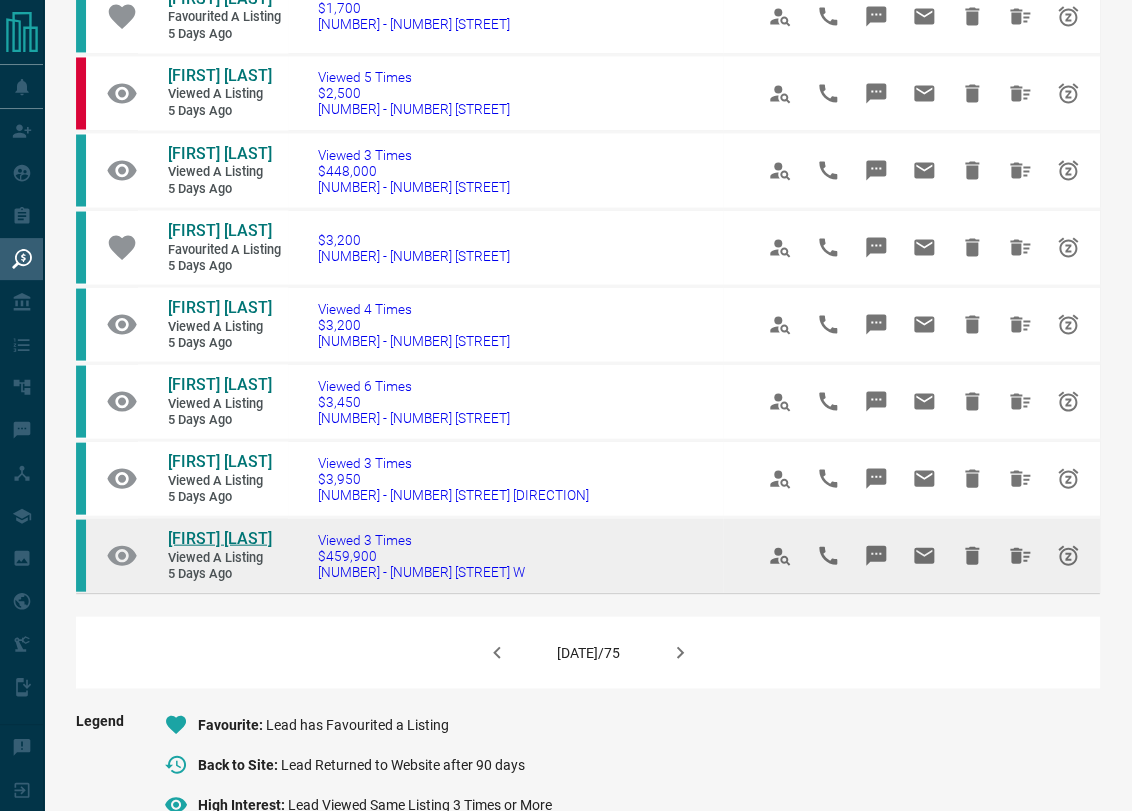 click on "[FIRST] [LAST]" at bounding box center [220, 537] 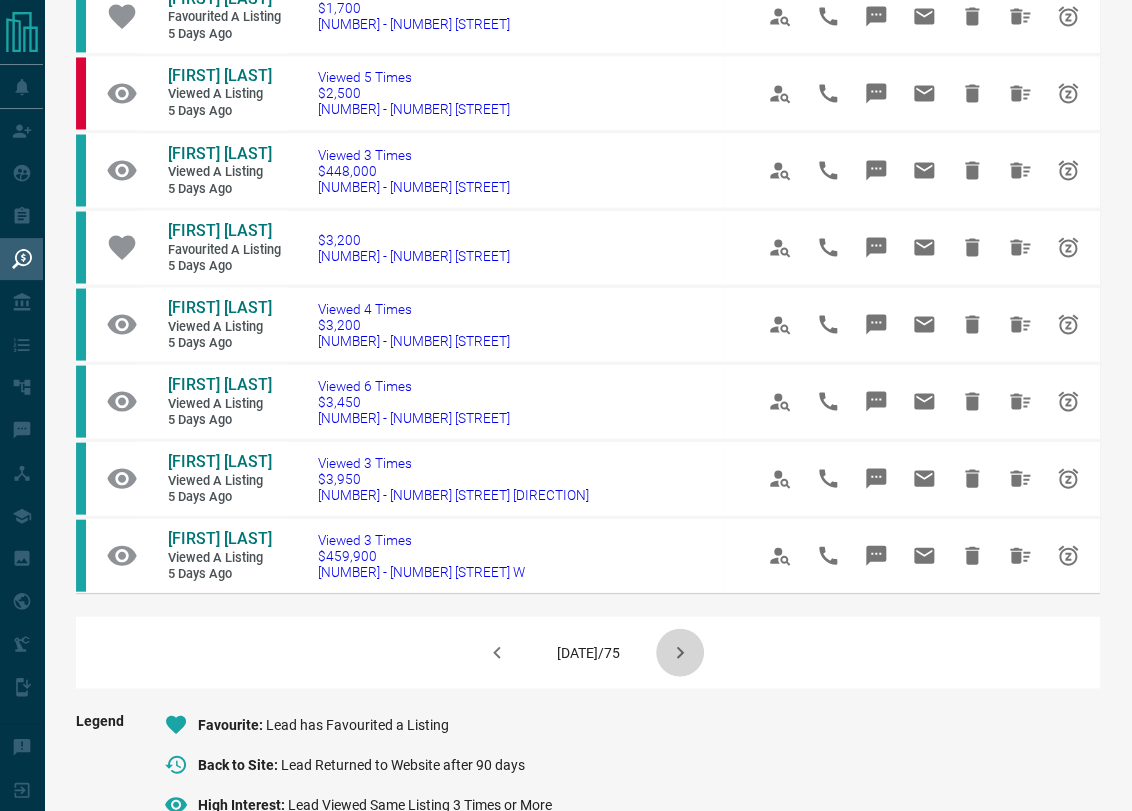 click 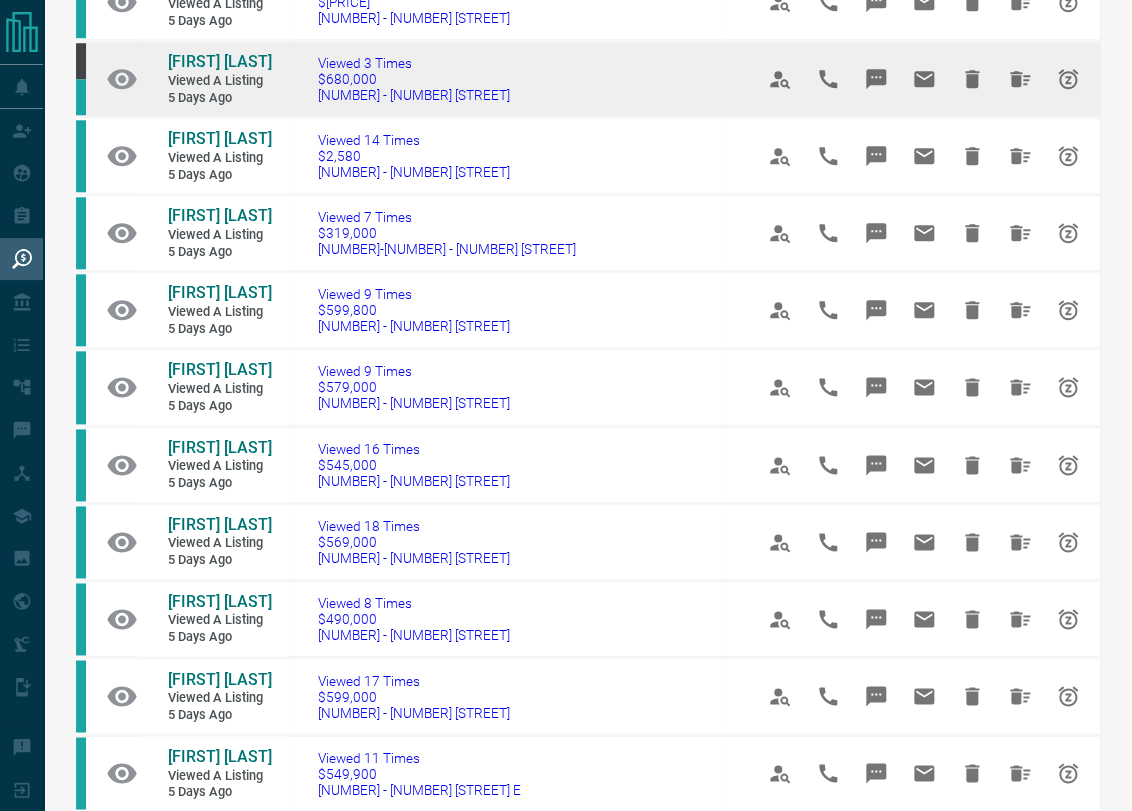 scroll, scrollTop: 593, scrollLeft: 0, axis: vertical 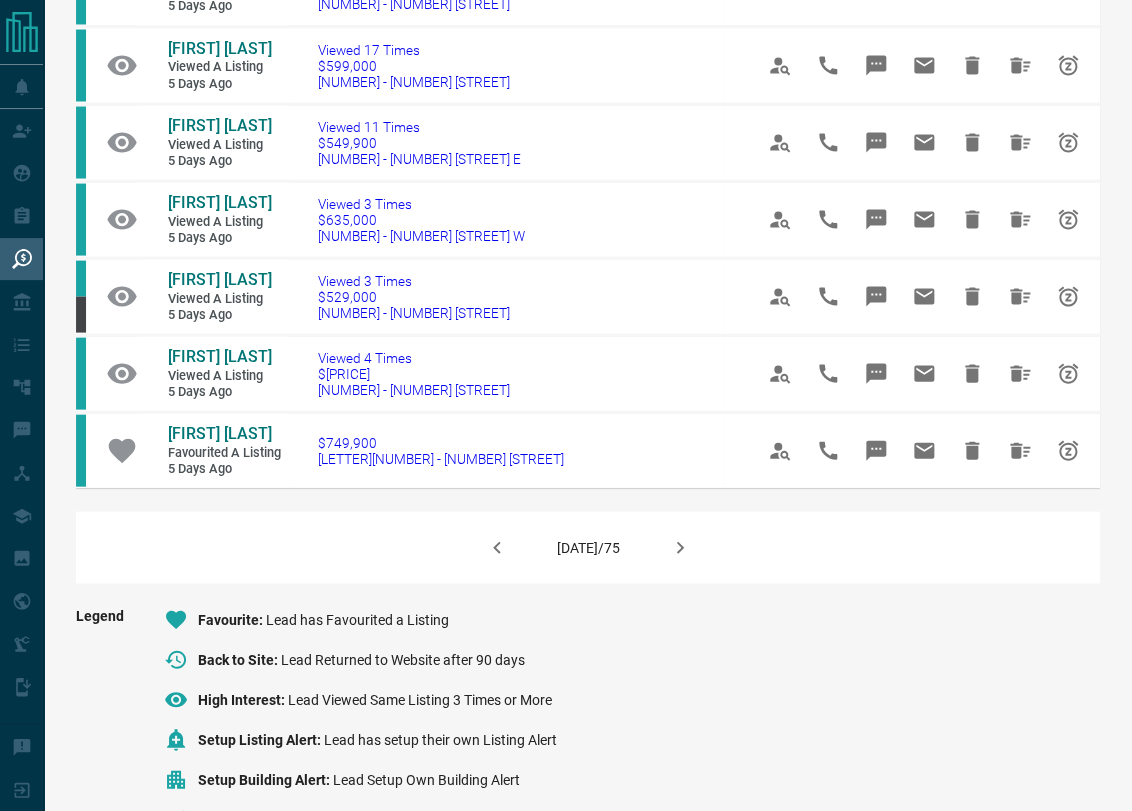 click 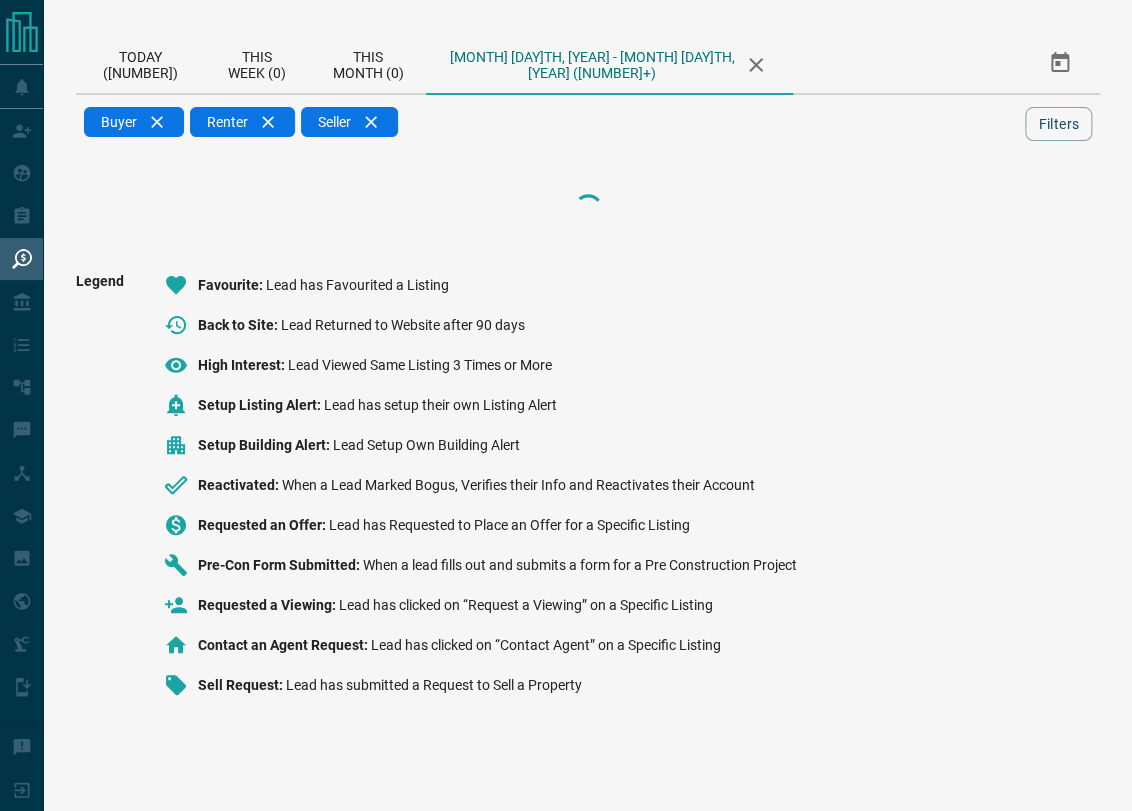 scroll, scrollTop: 0, scrollLeft: 0, axis: both 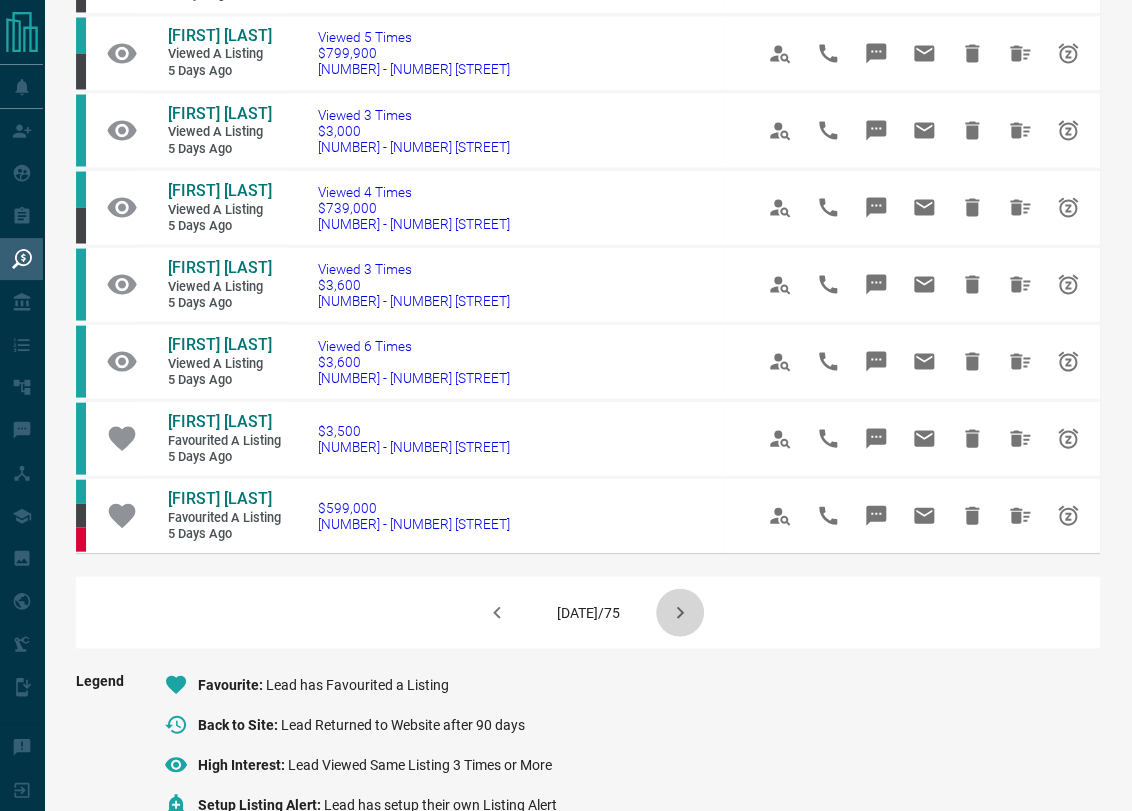 click 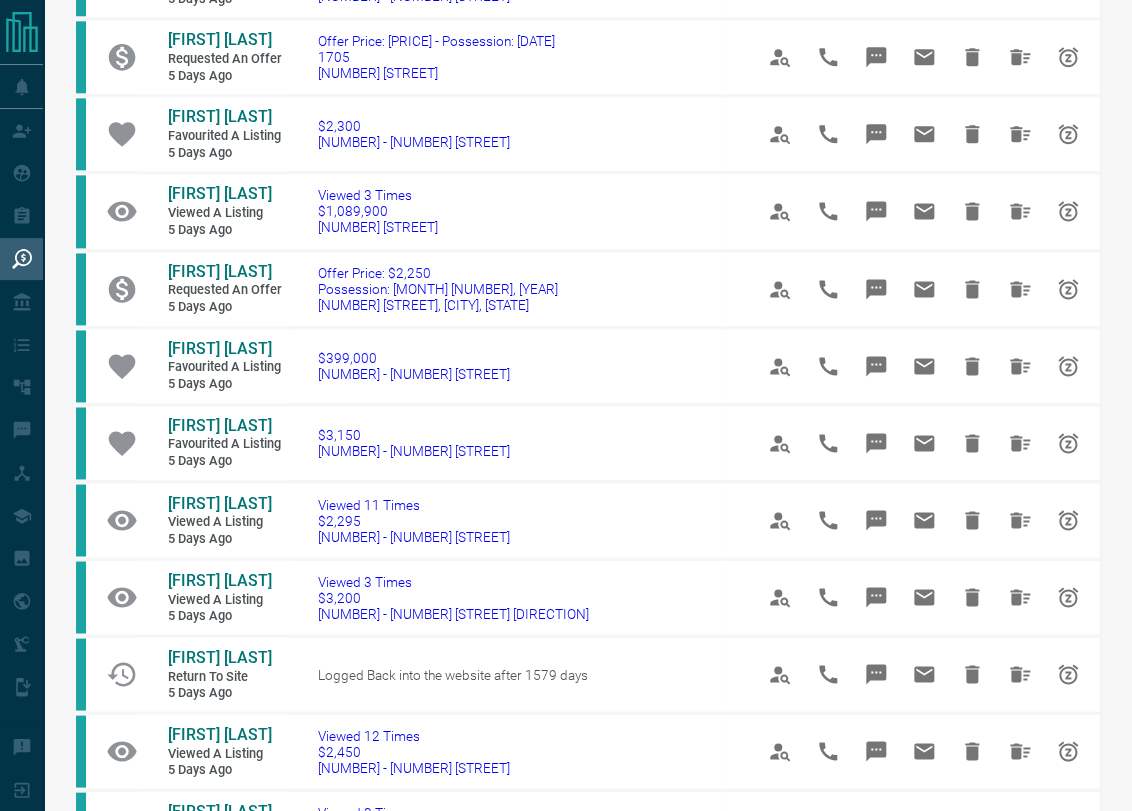 scroll, scrollTop: 768, scrollLeft: 0, axis: vertical 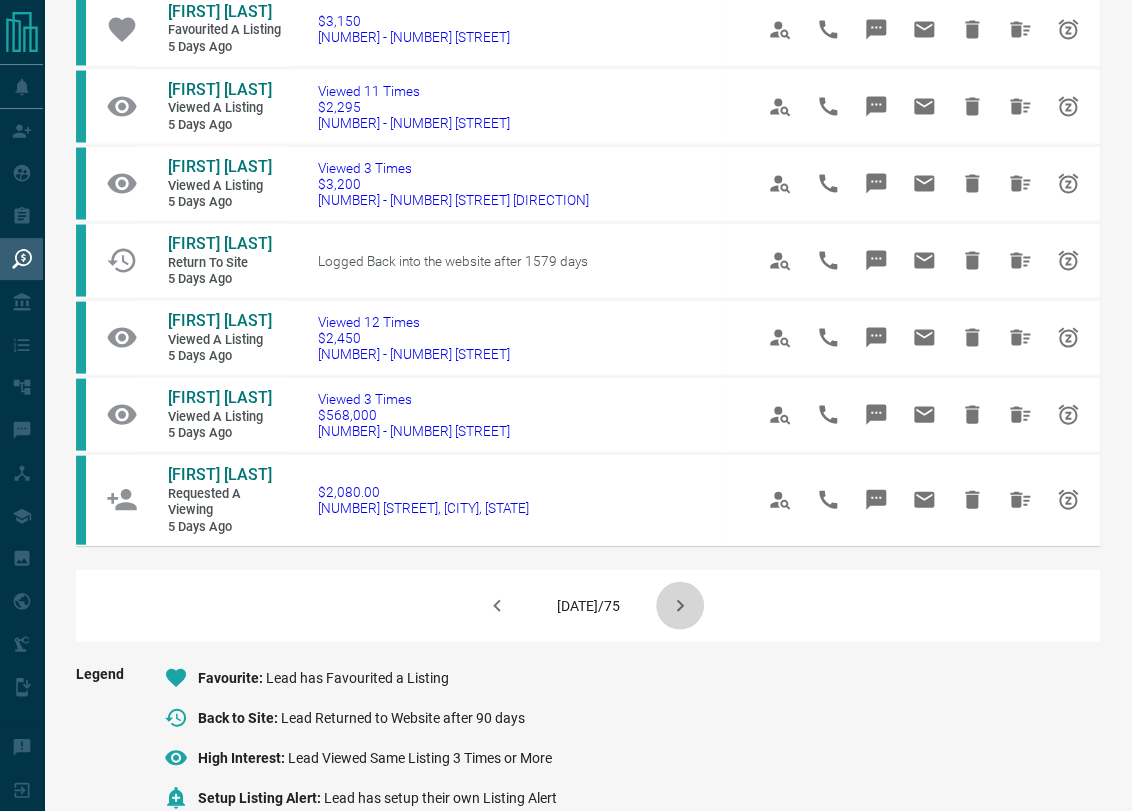click 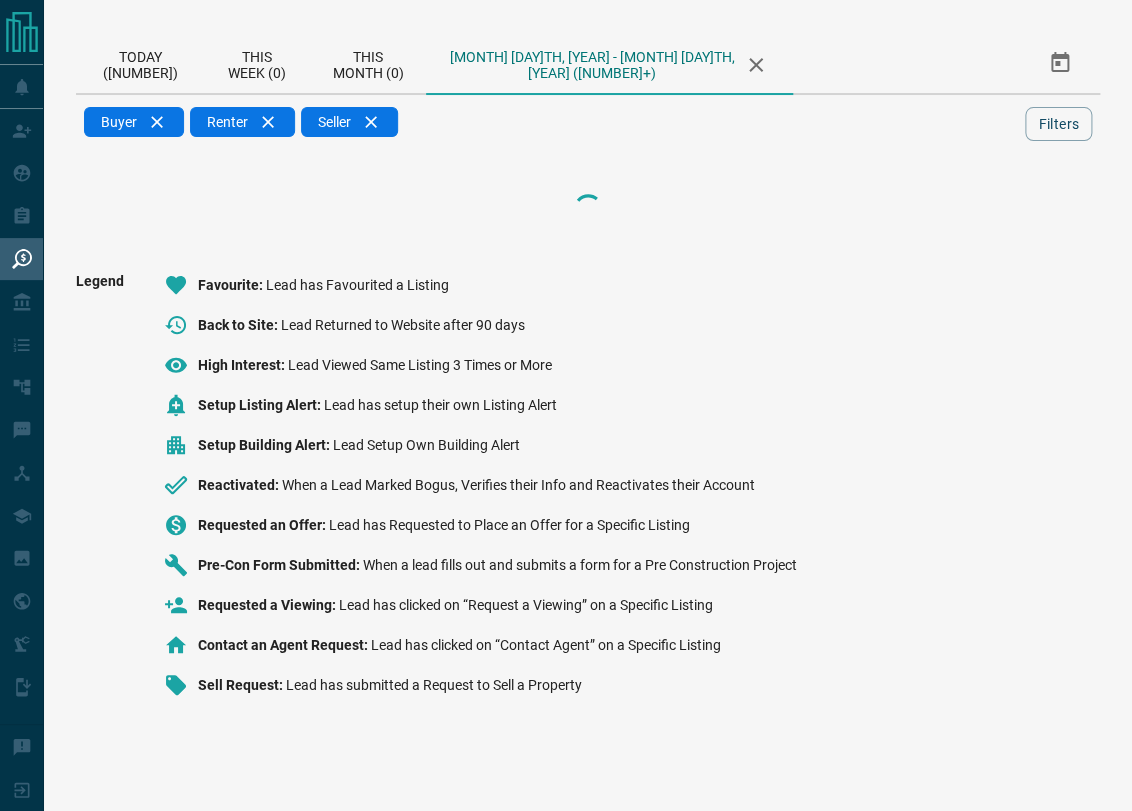 scroll, scrollTop: 0, scrollLeft: 0, axis: both 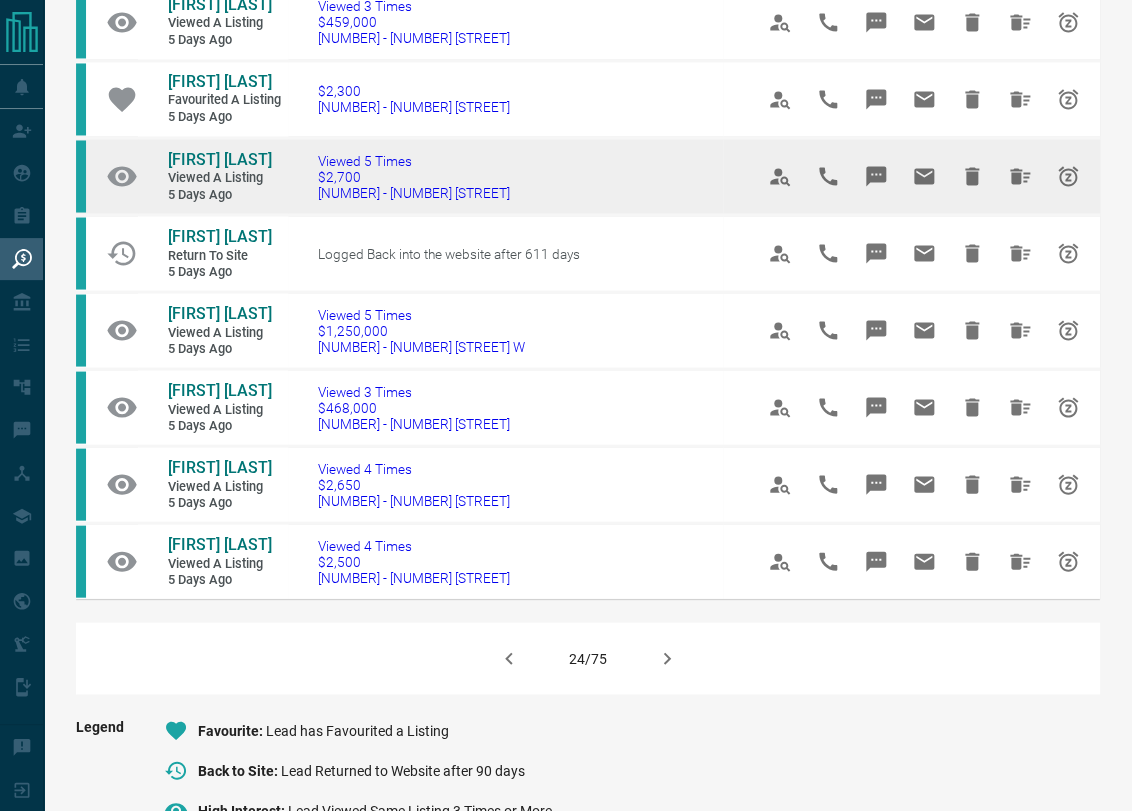 drag, startPoint x: 206, startPoint y: 237, endPoint x: 265, endPoint y: 260, distance: 63.324562 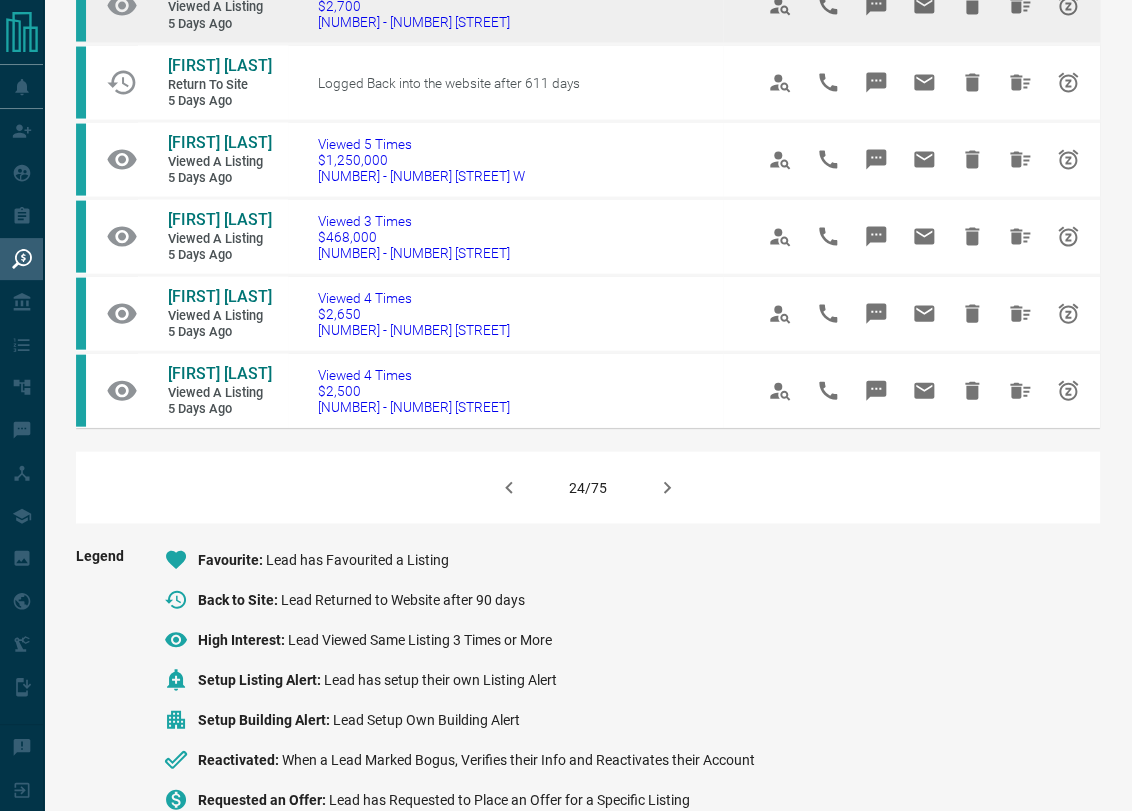 scroll, scrollTop: 1288, scrollLeft: 0, axis: vertical 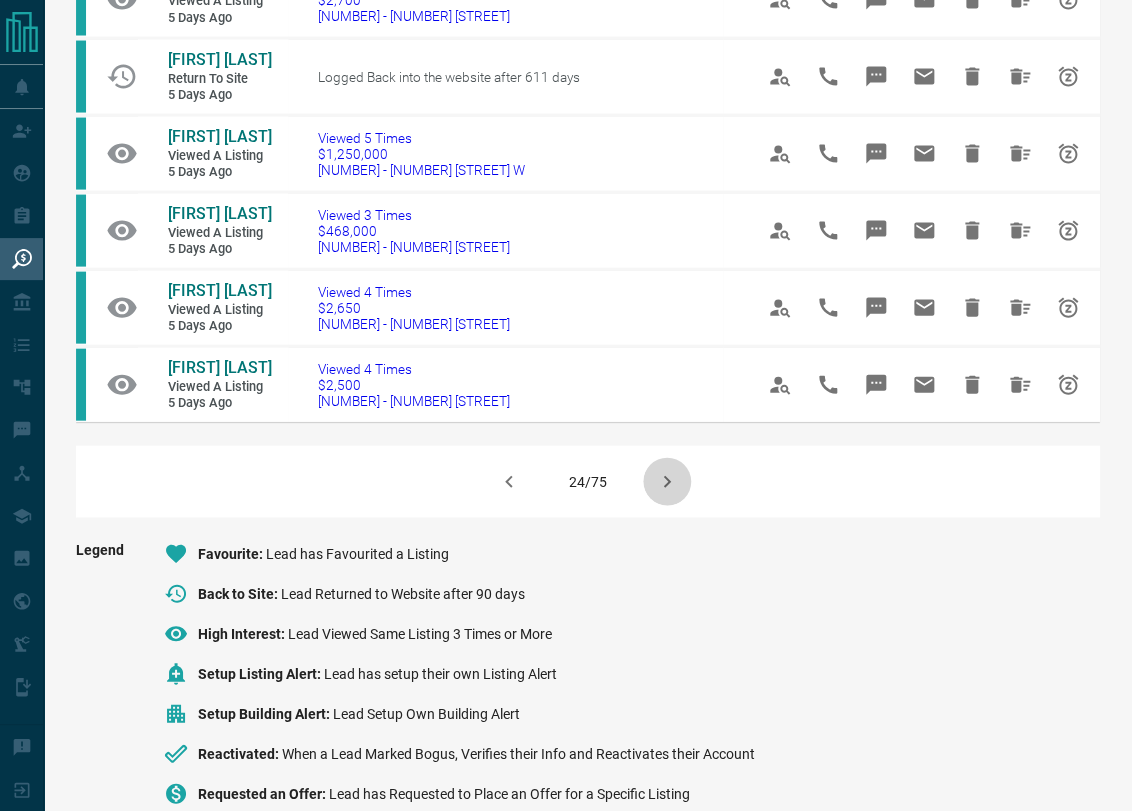 click 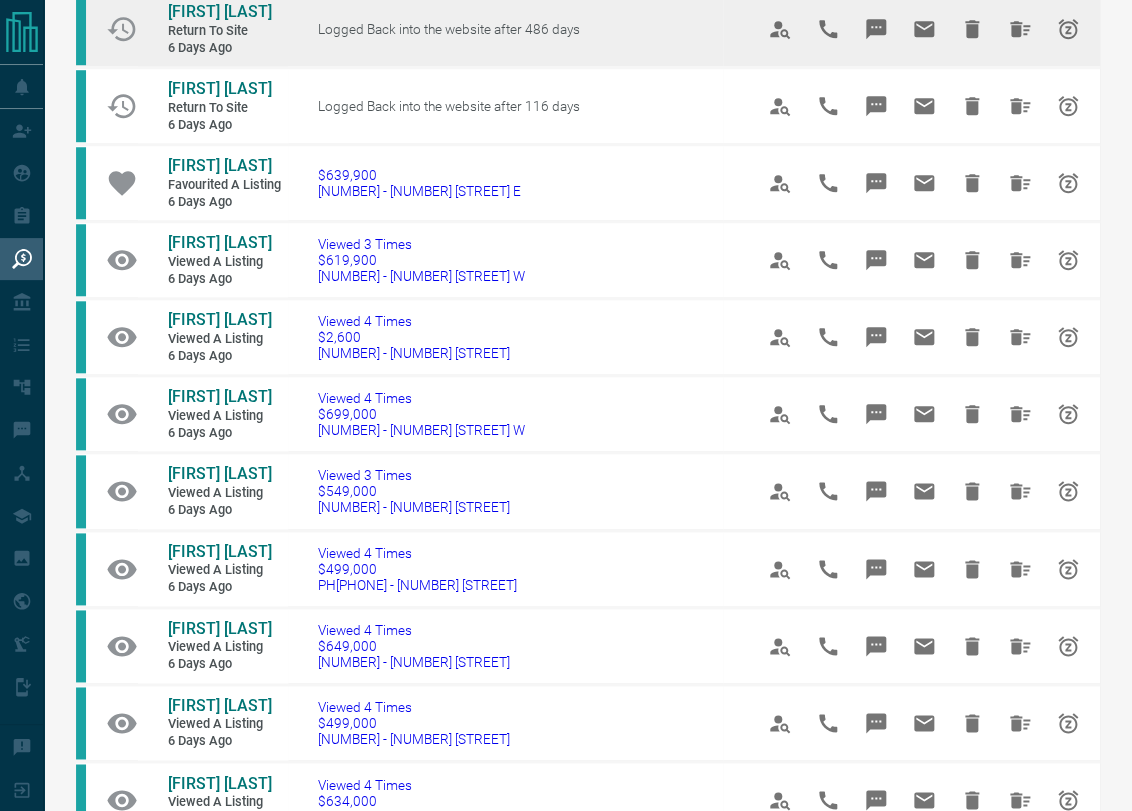 scroll, scrollTop: 488, scrollLeft: 0, axis: vertical 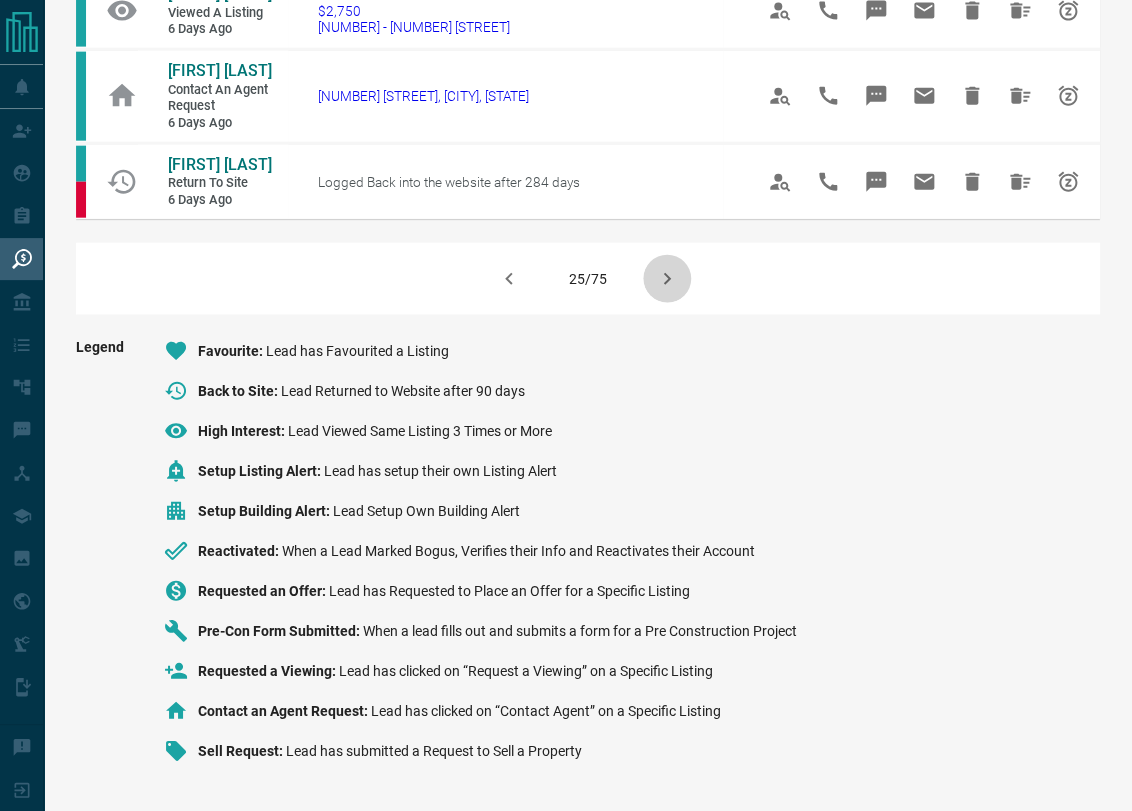 click at bounding box center [667, 279] 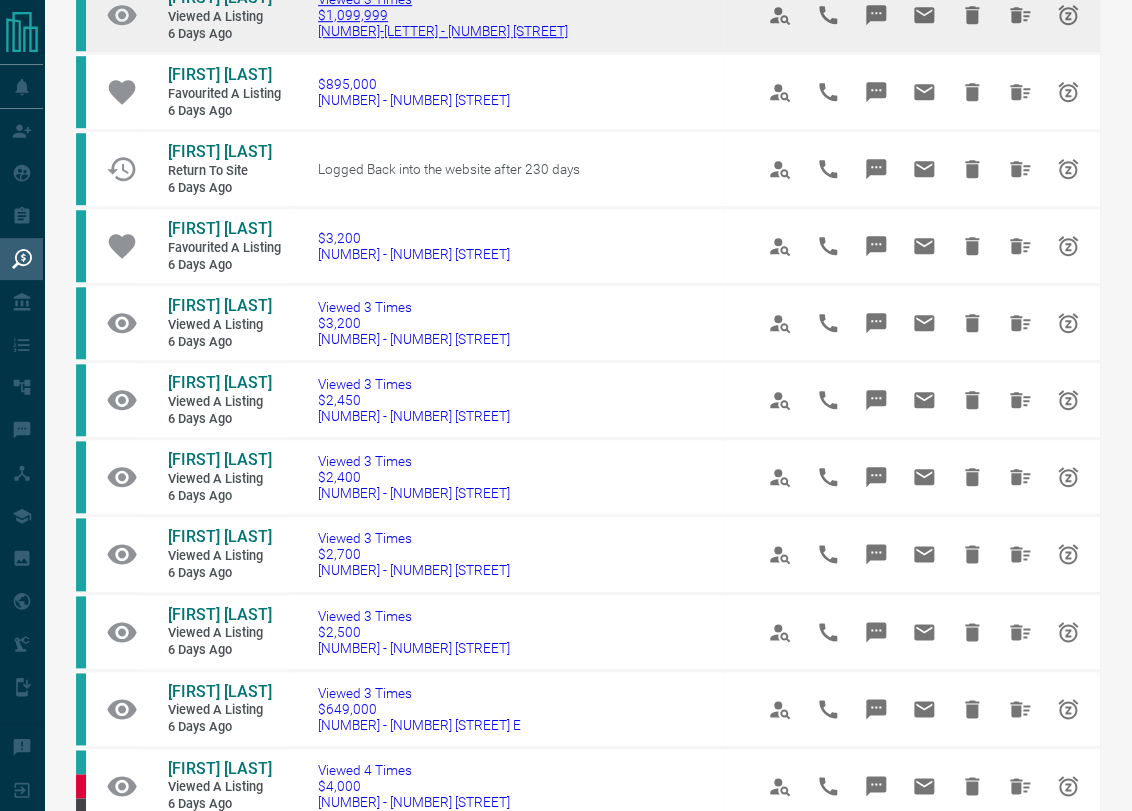 scroll, scrollTop: 426, scrollLeft: 0, axis: vertical 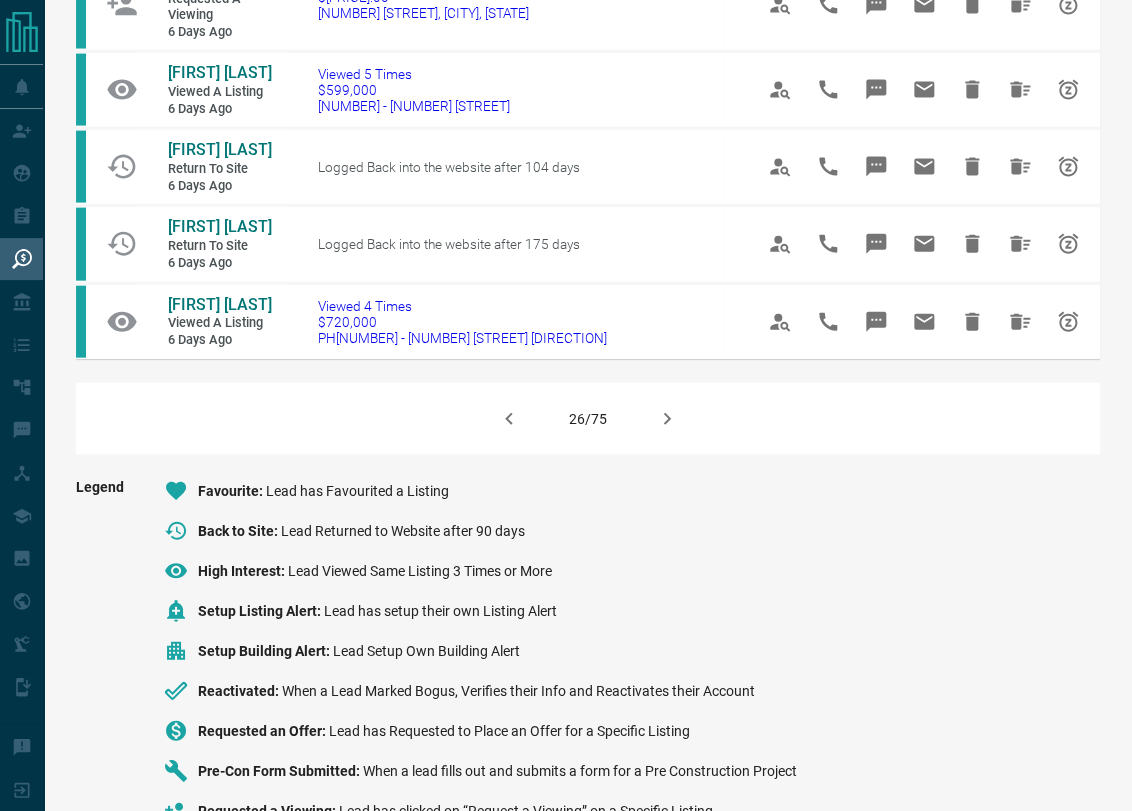 click 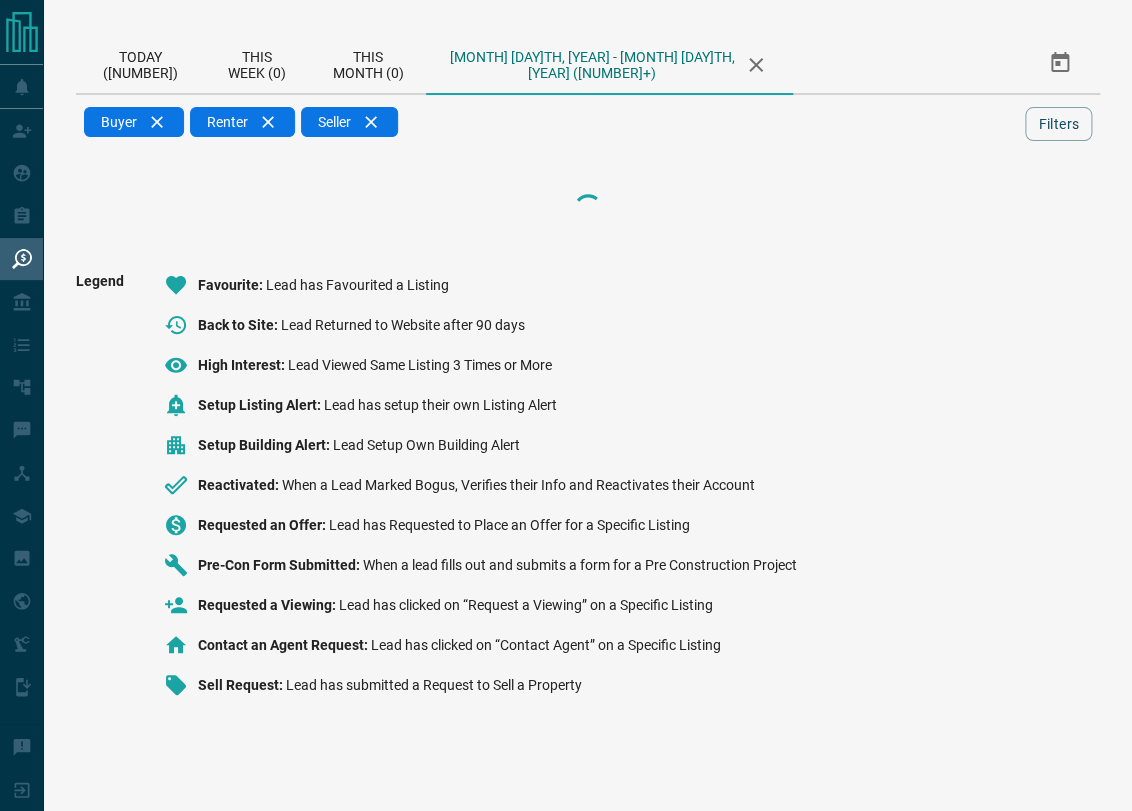 scroll, scrollTop: 0, scrollLeft: 0, axis: both 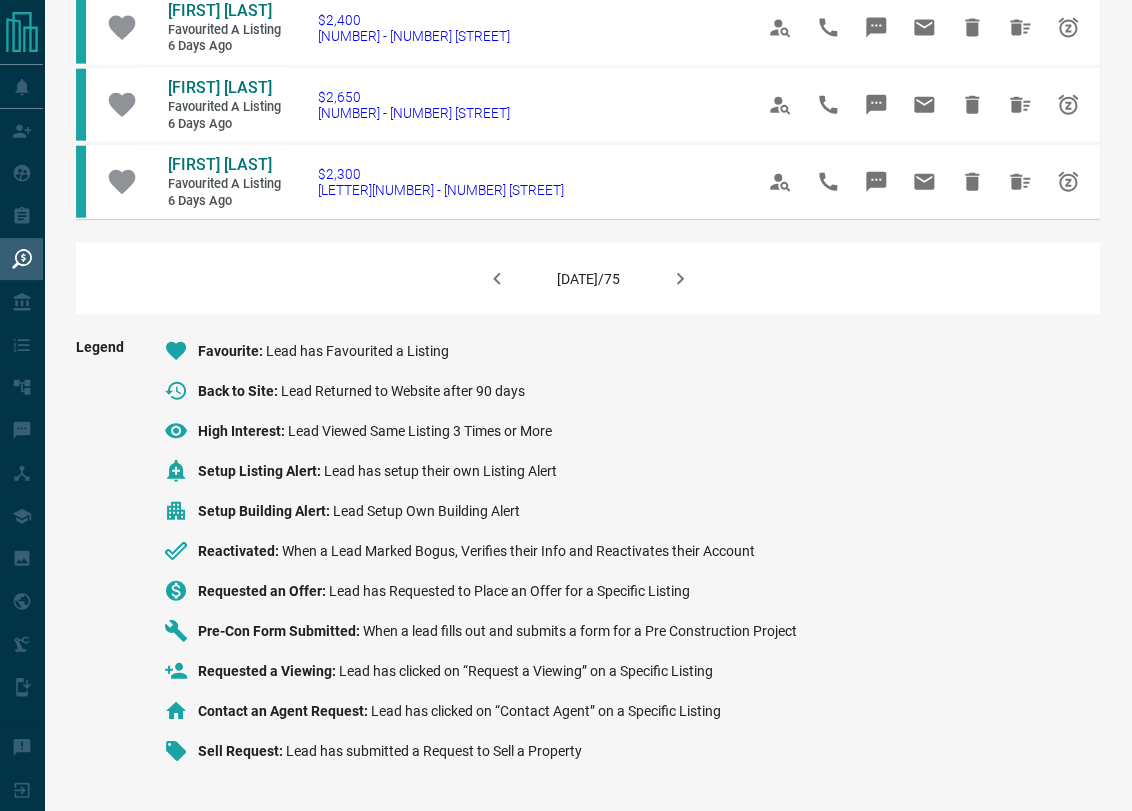 click 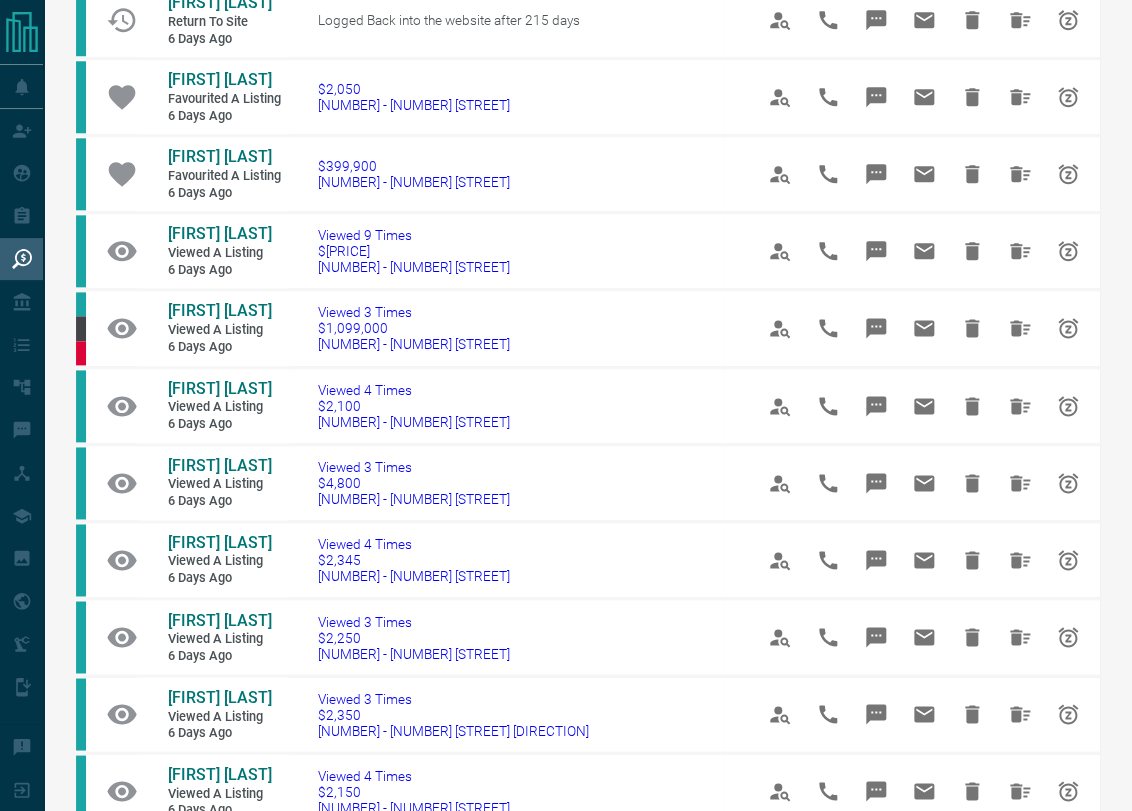 scroll, scrollTop: 652, scrollLeft: 0, axis: vertical 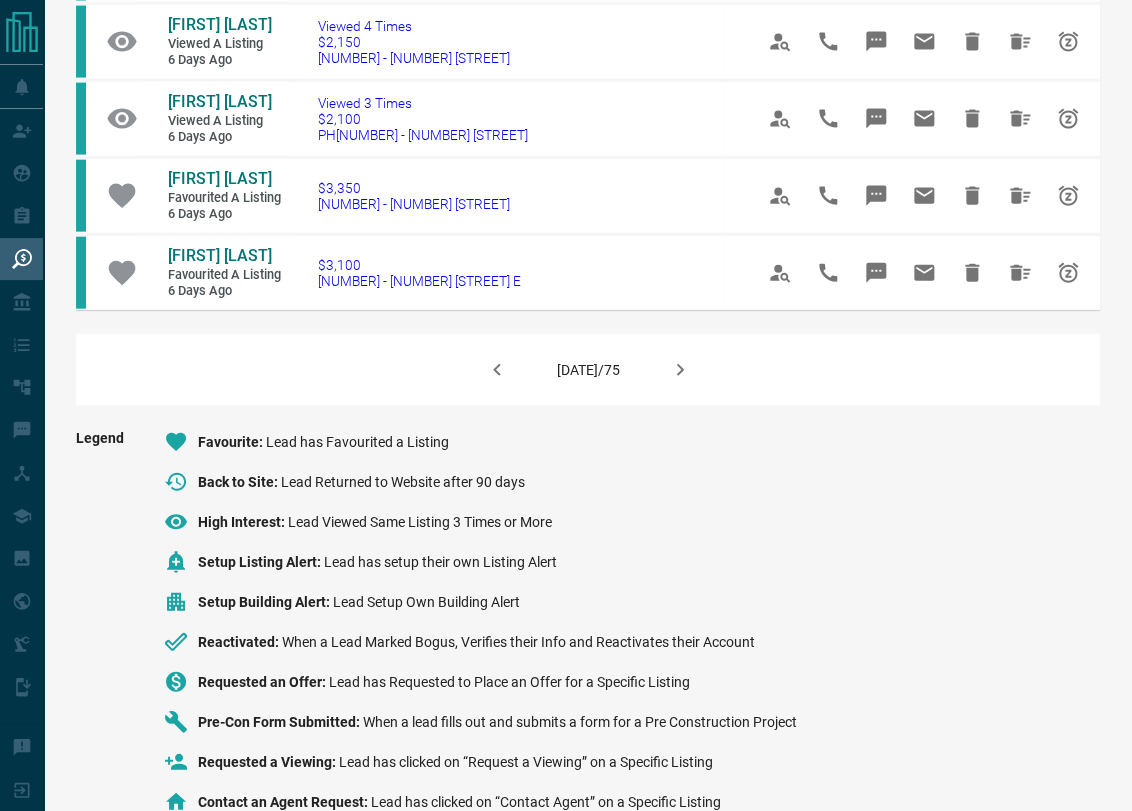 click 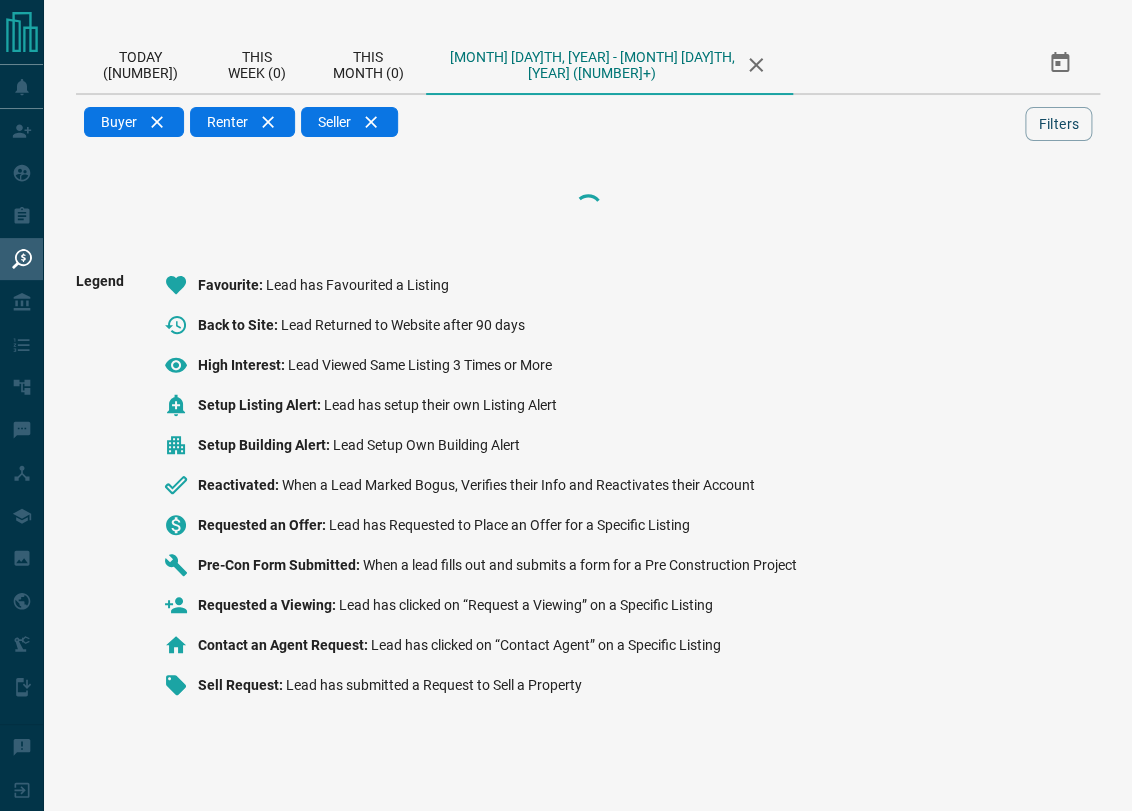 scroll, scrollTop: 0, scrollLeft: 0, axis: both 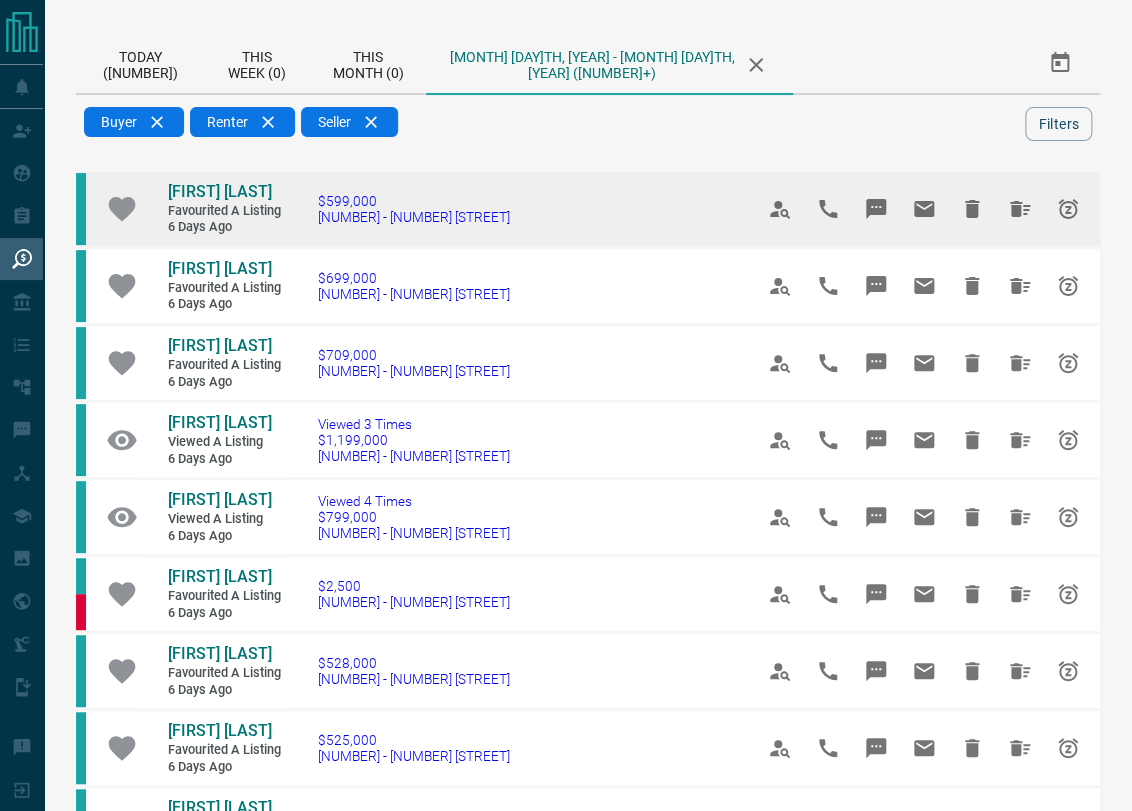 click on "$[PRICE] [NUMBER] - [NUMBER] [STREET]" at bounding box center [505, 209] 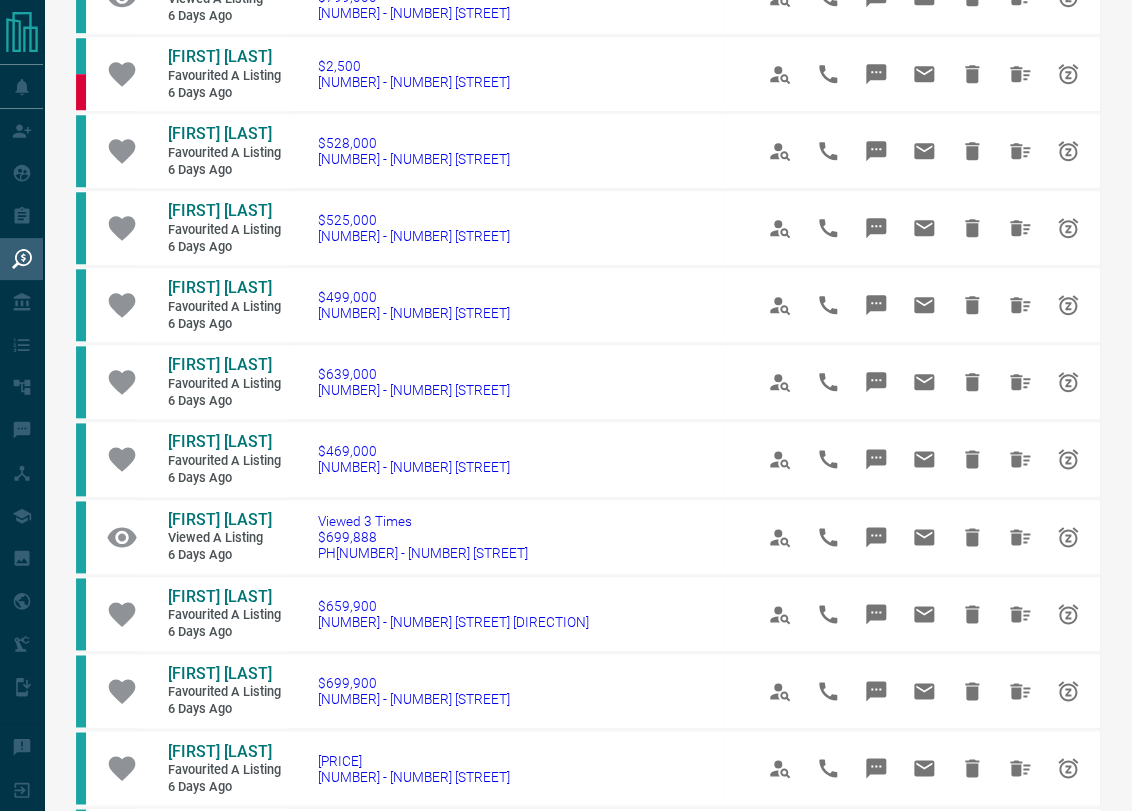 scroll, scrollTop: 527, scrollLeft: 0, axis: vertical 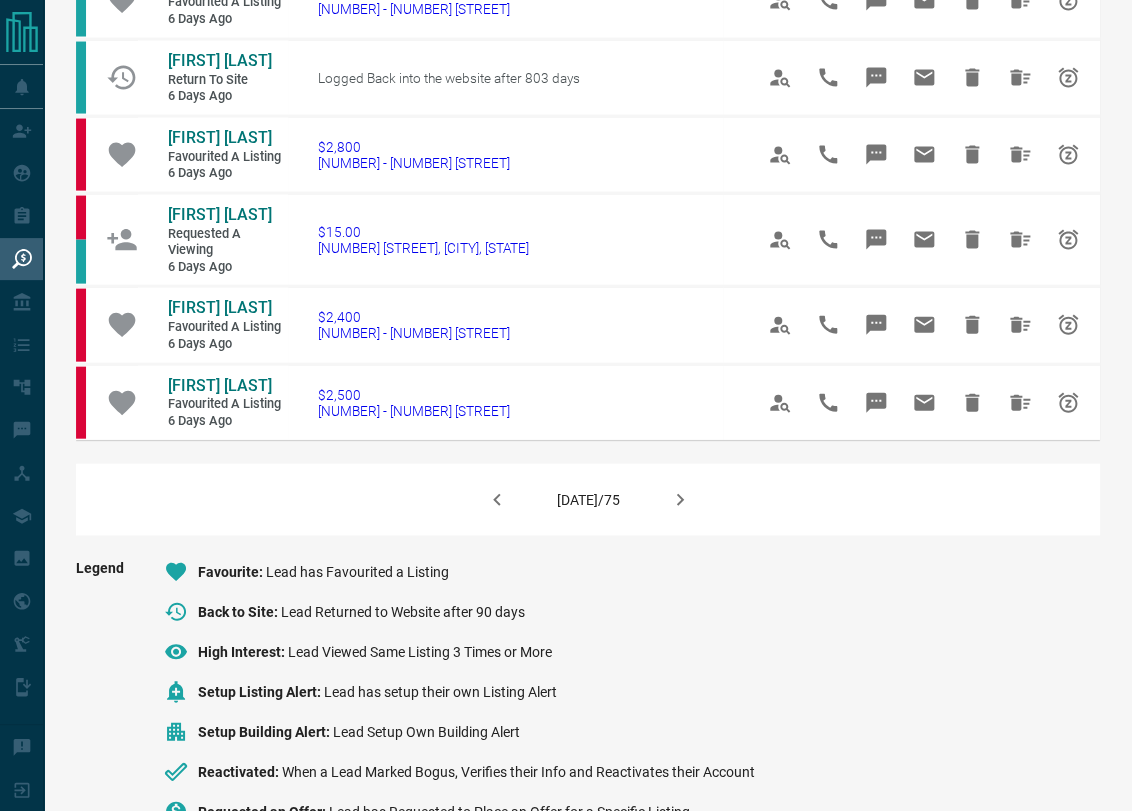 click at bounding box center [680, 500] 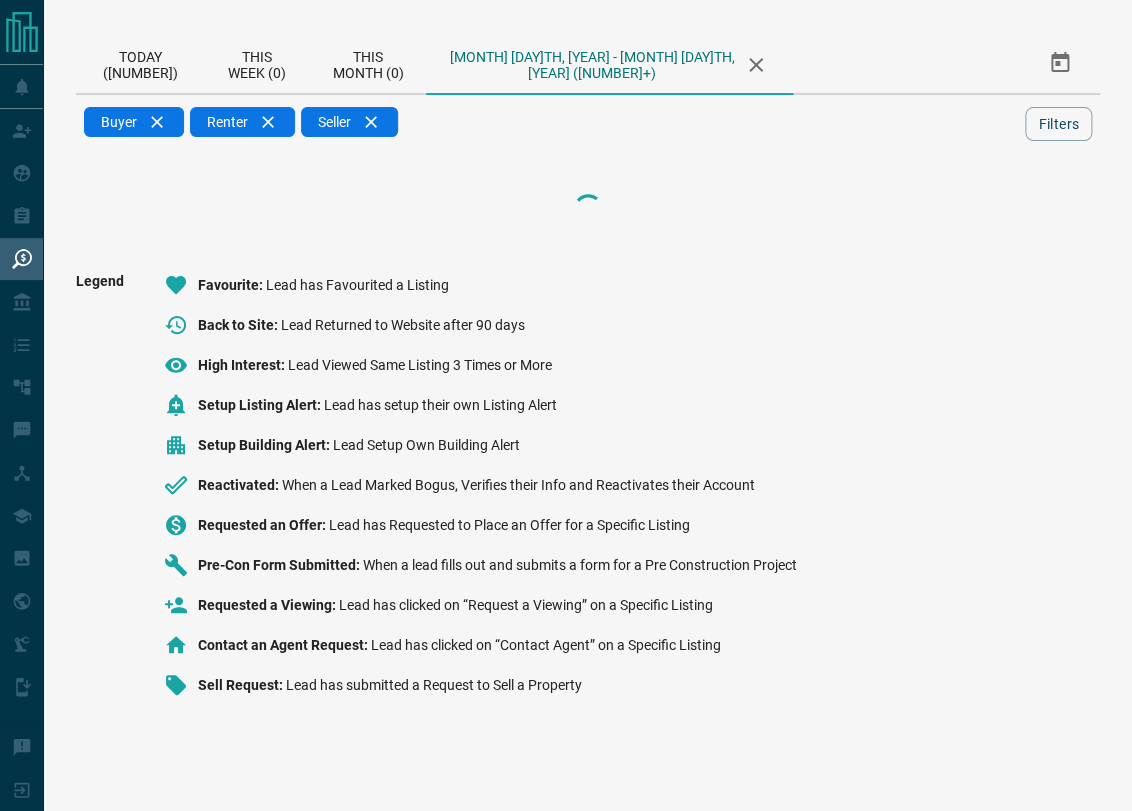 scroll, scrollTop: 0, scrollLeft: 0, axis: both 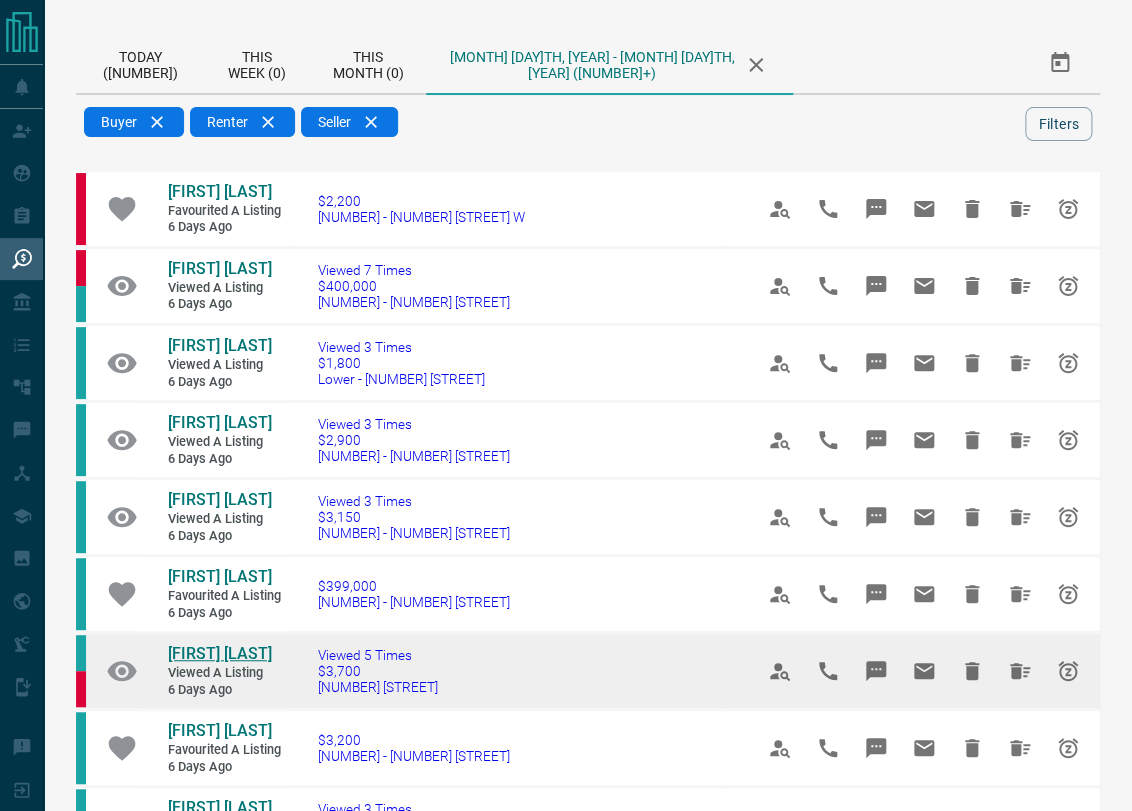 drag, startPoint x: 225, startPoint y: 570, endPoint x: 184, endPoint y: 652, distance: 91.67879 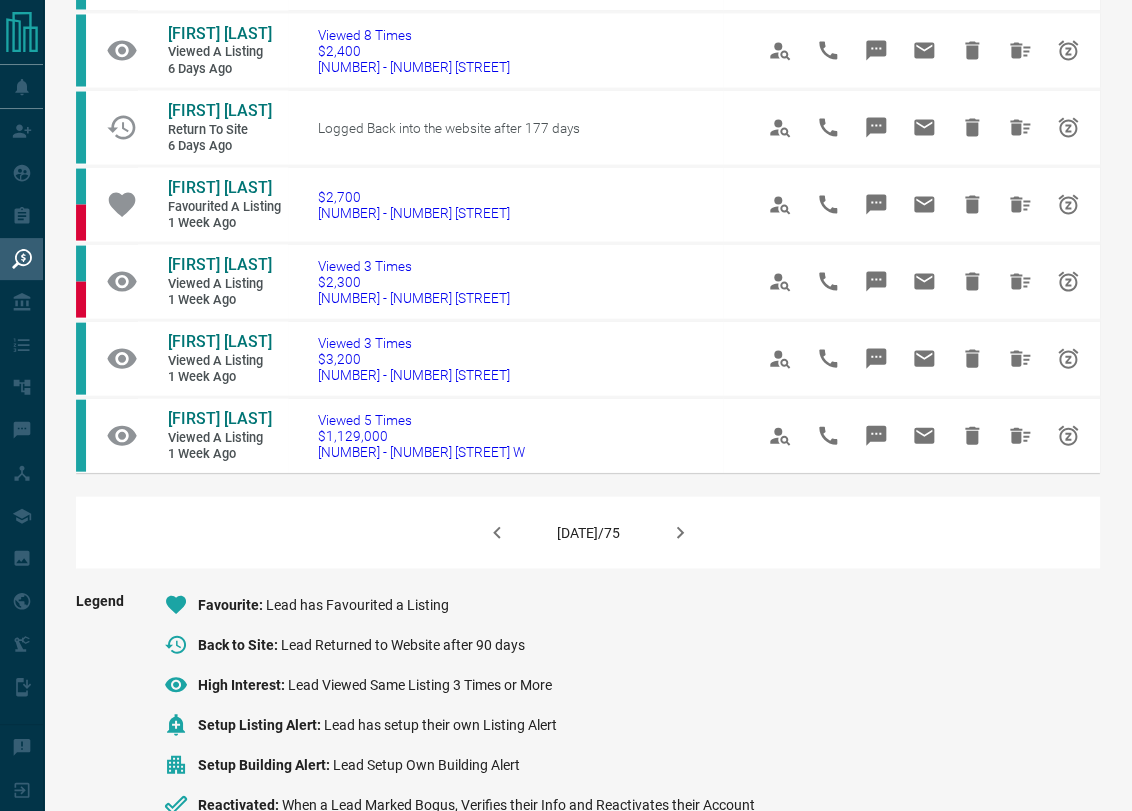 scroll, scrollTop: 1239, scrollLeft: 0, axis: vertical 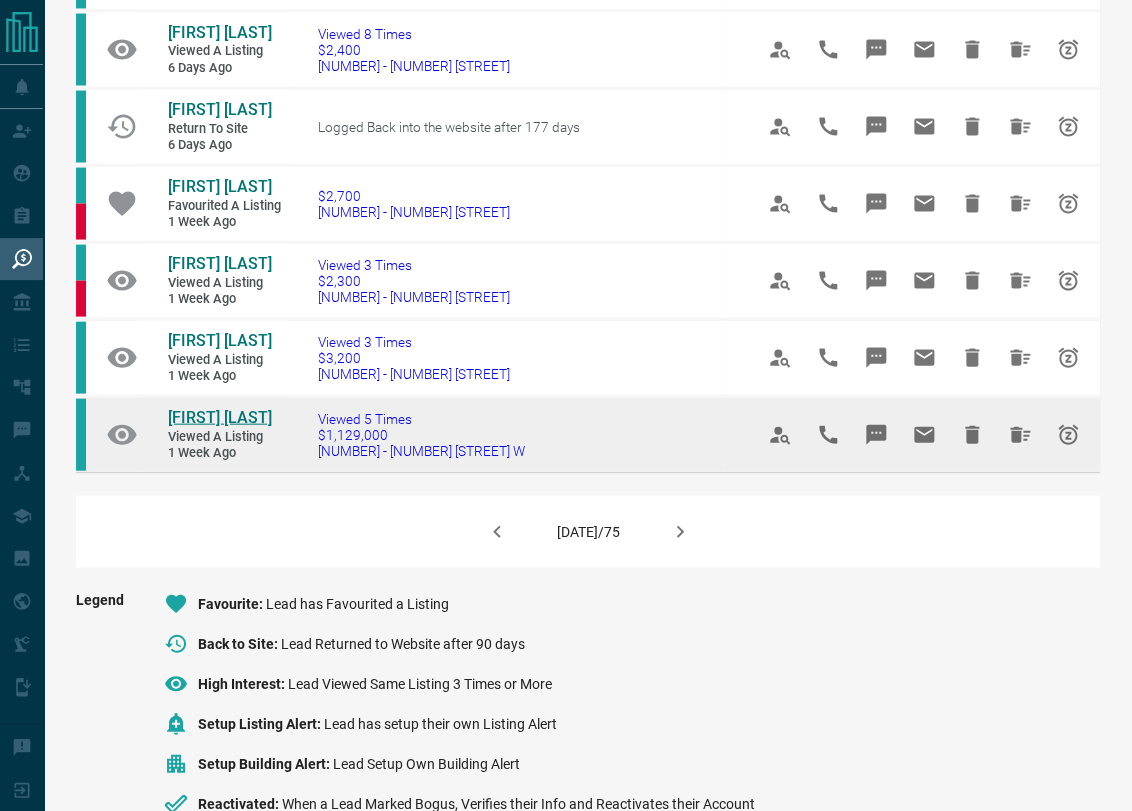click on "[FIRST] [LAST]" at bounding box center [220, 416] 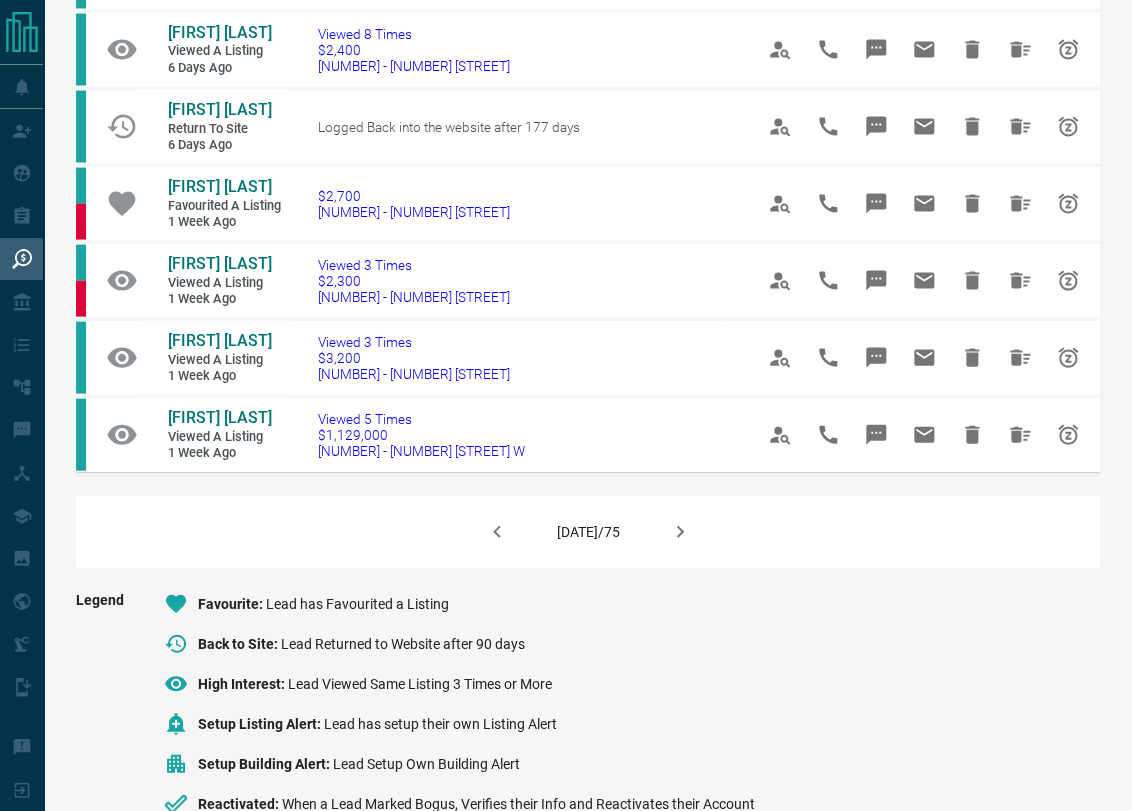 click 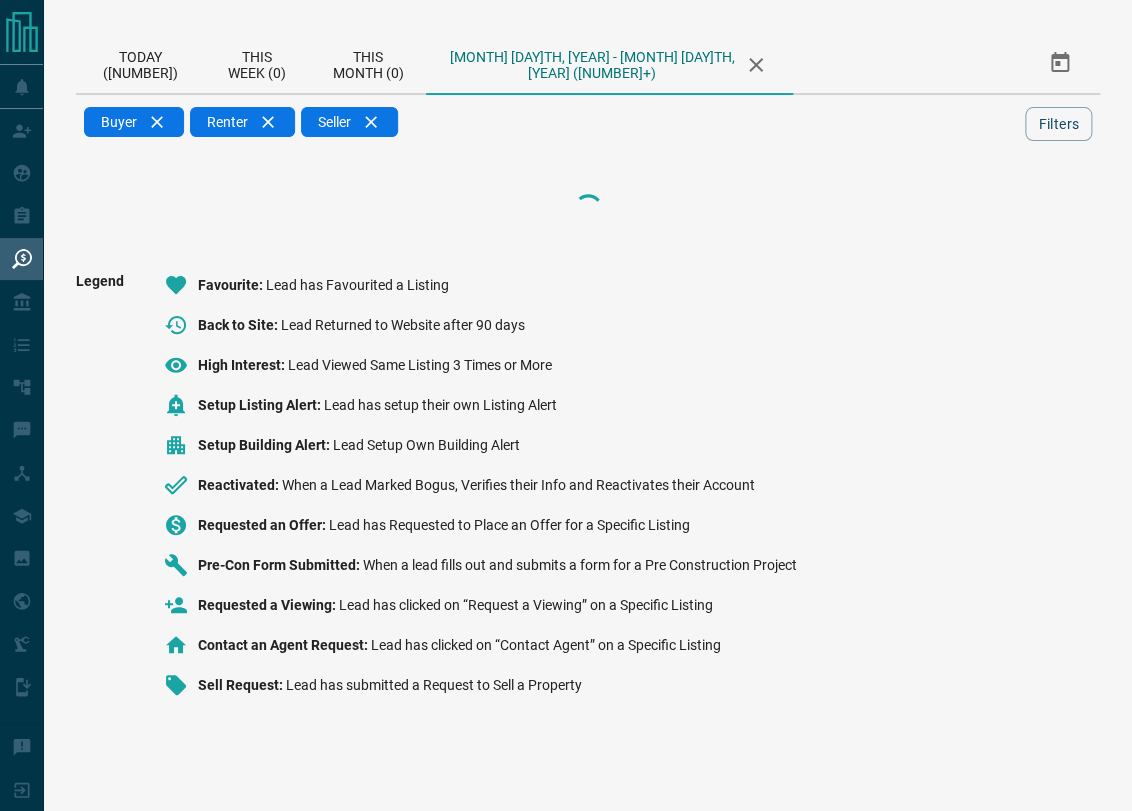 scroll, scrollTop: 0, scrollLeft: 0, axis: both 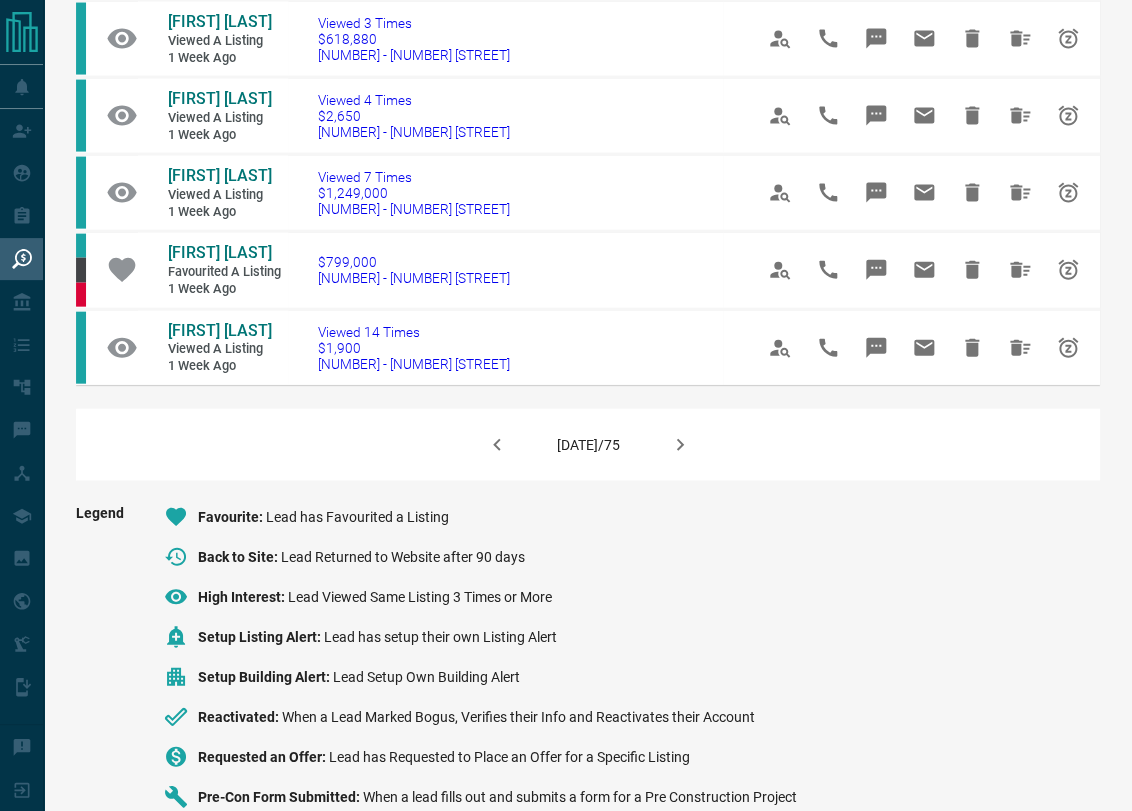 click 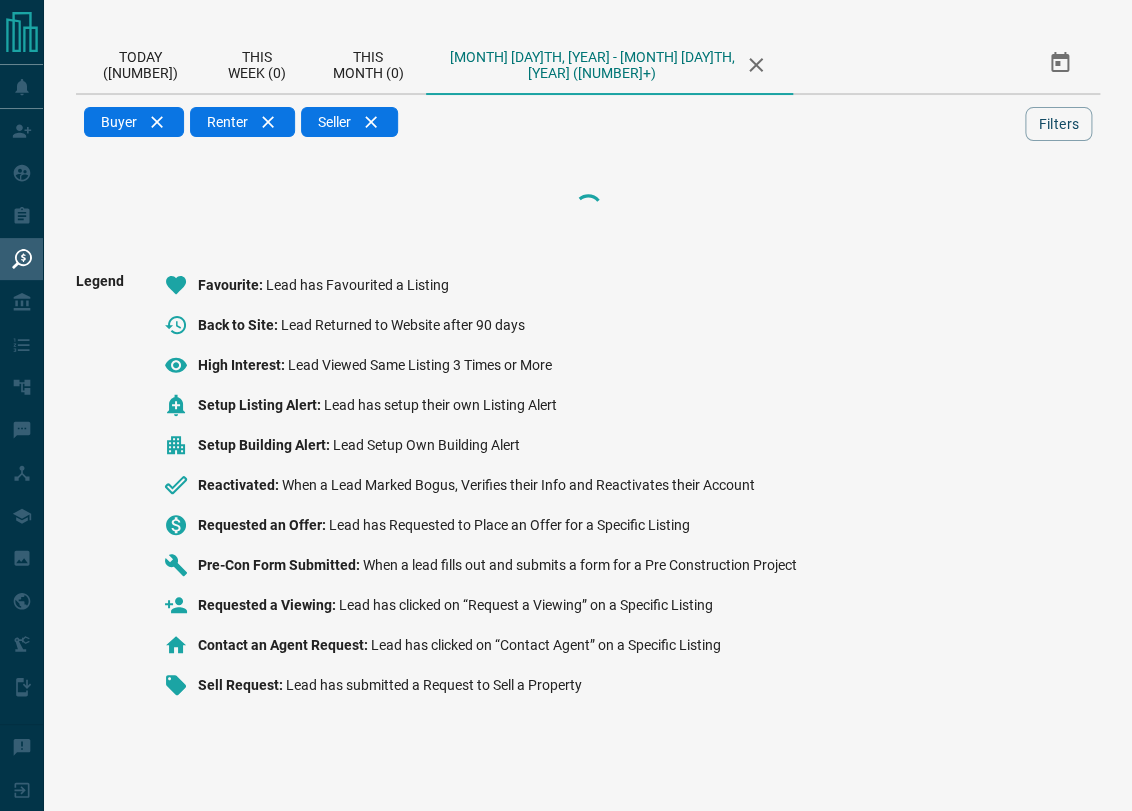 scroll, scrollTop: 0, scrollLeft: 0, axis: both 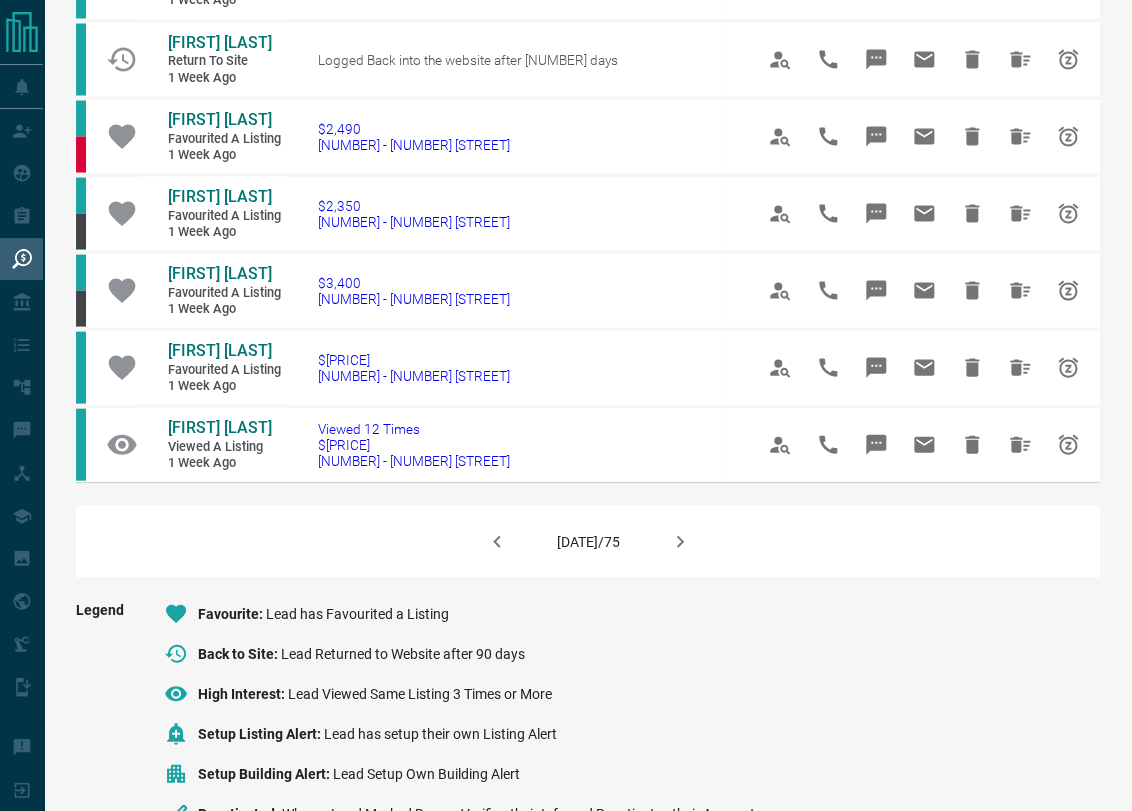 click at bounding box center (680, 541) 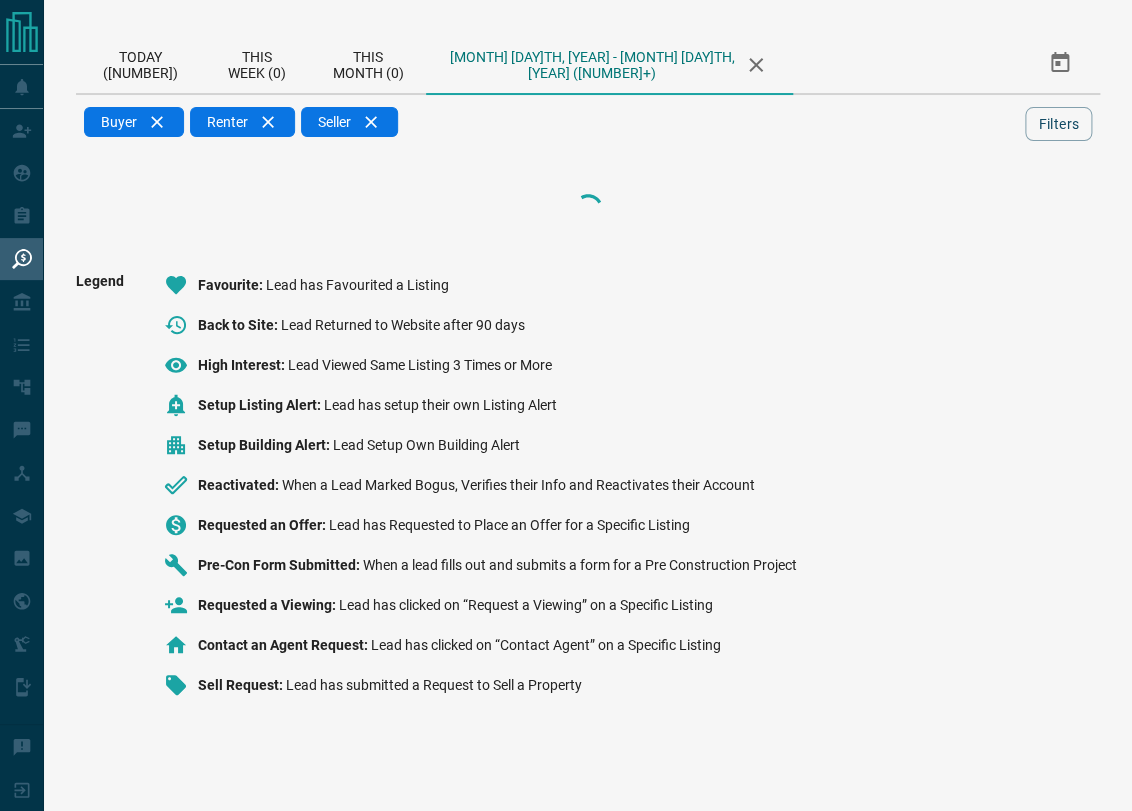 scroll, scrollTop: 0, scrollLeft: 0, axis: both 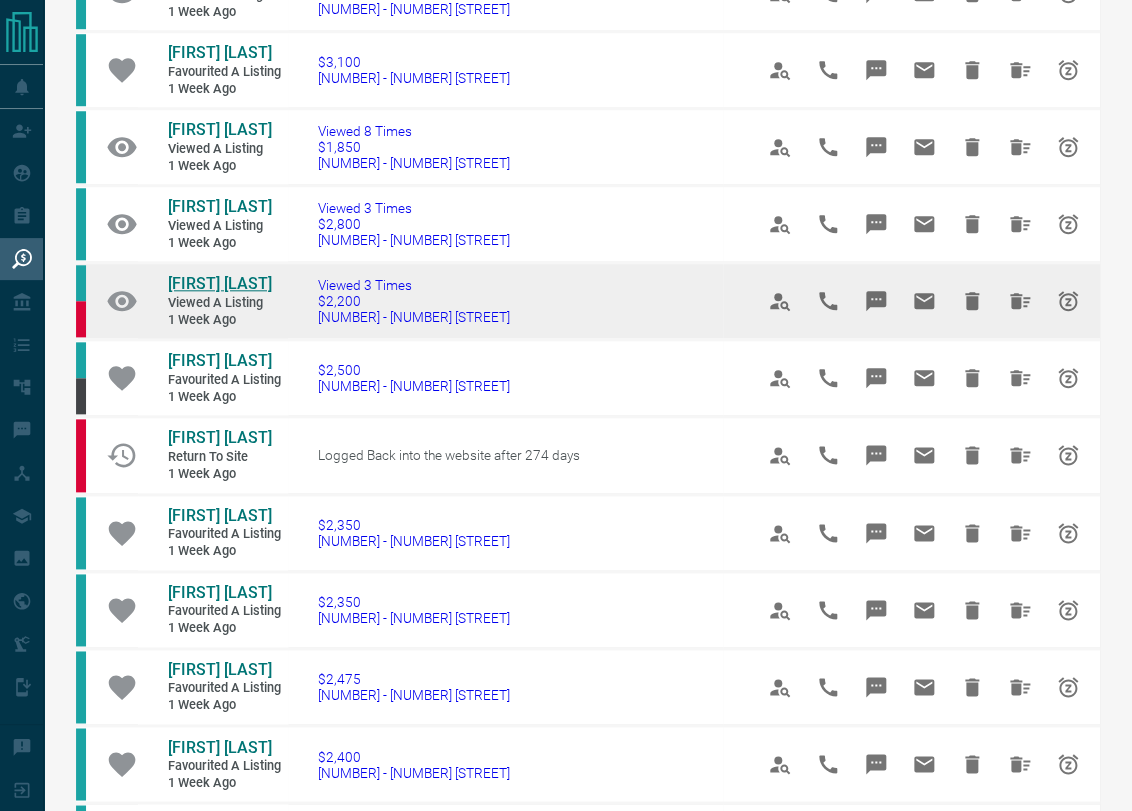 click on "[FIRST] [LAST]" at bounding box center (220, 283) 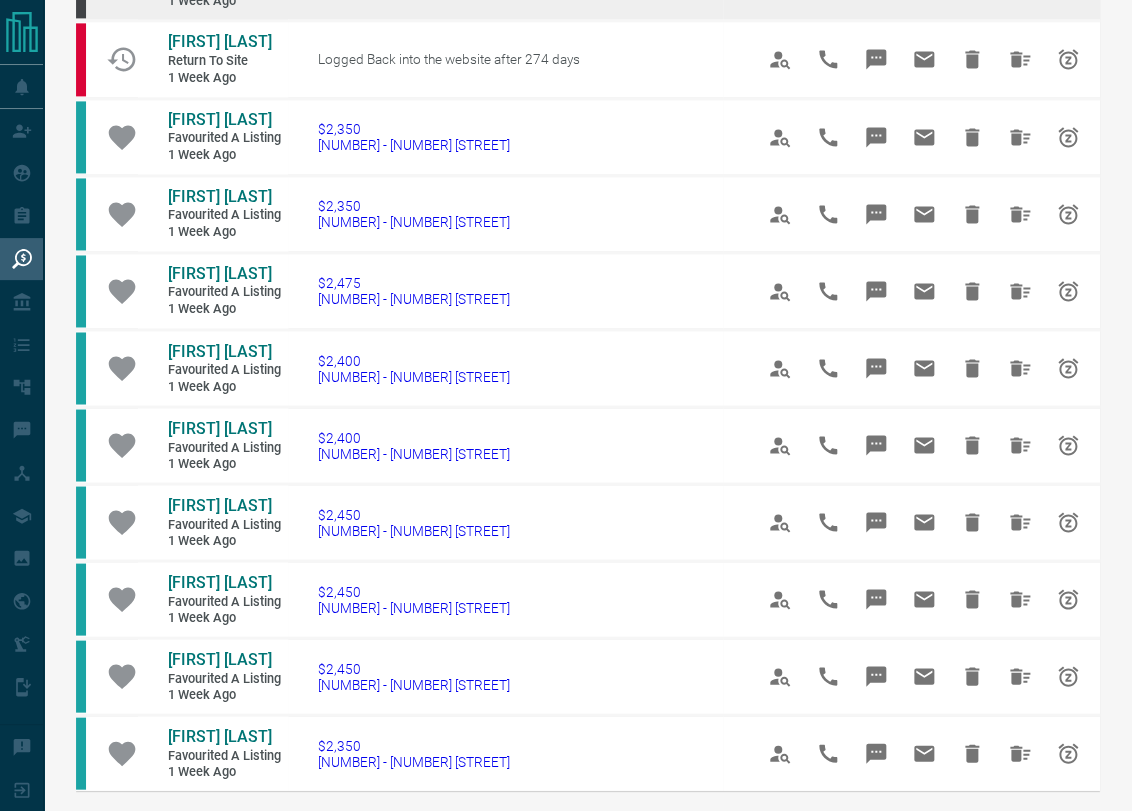 scroll, scrollTop: 927, scrollLeft: 0, axis: vertical 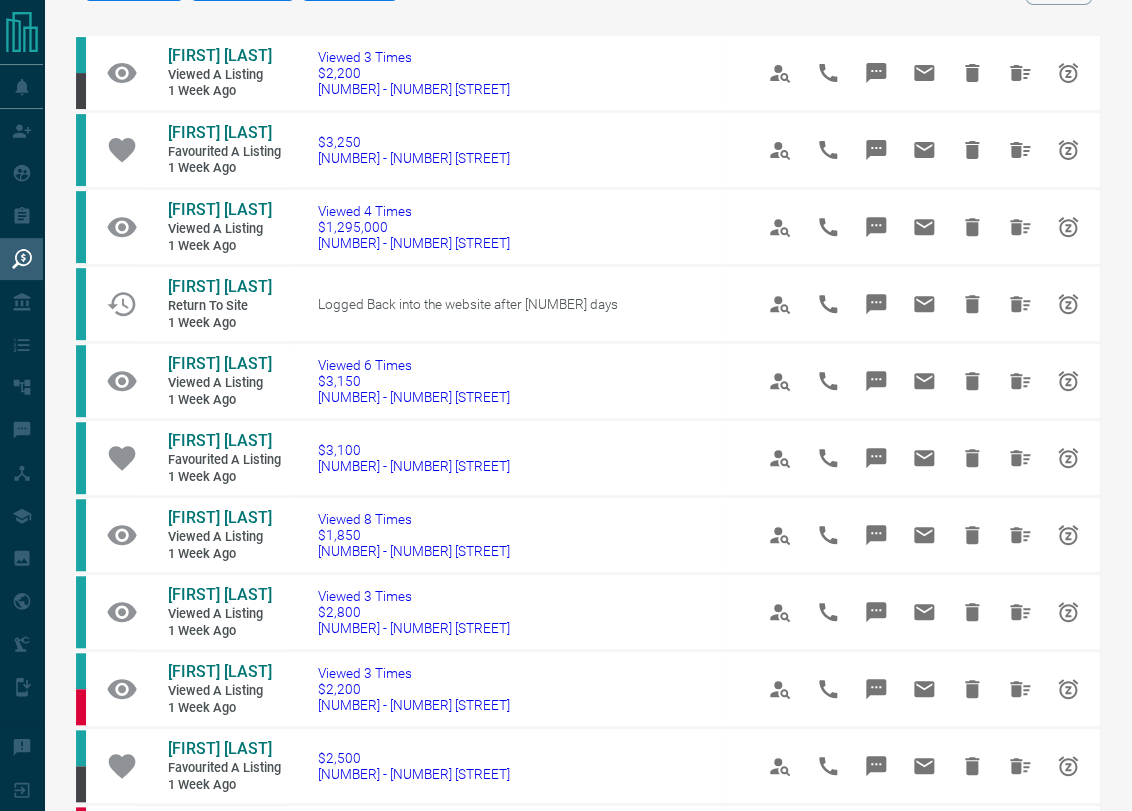 drag, startPoint x: 200, startPoint y: 217, endPoint x: 227, endPoint y: 14, distance: 204.78769 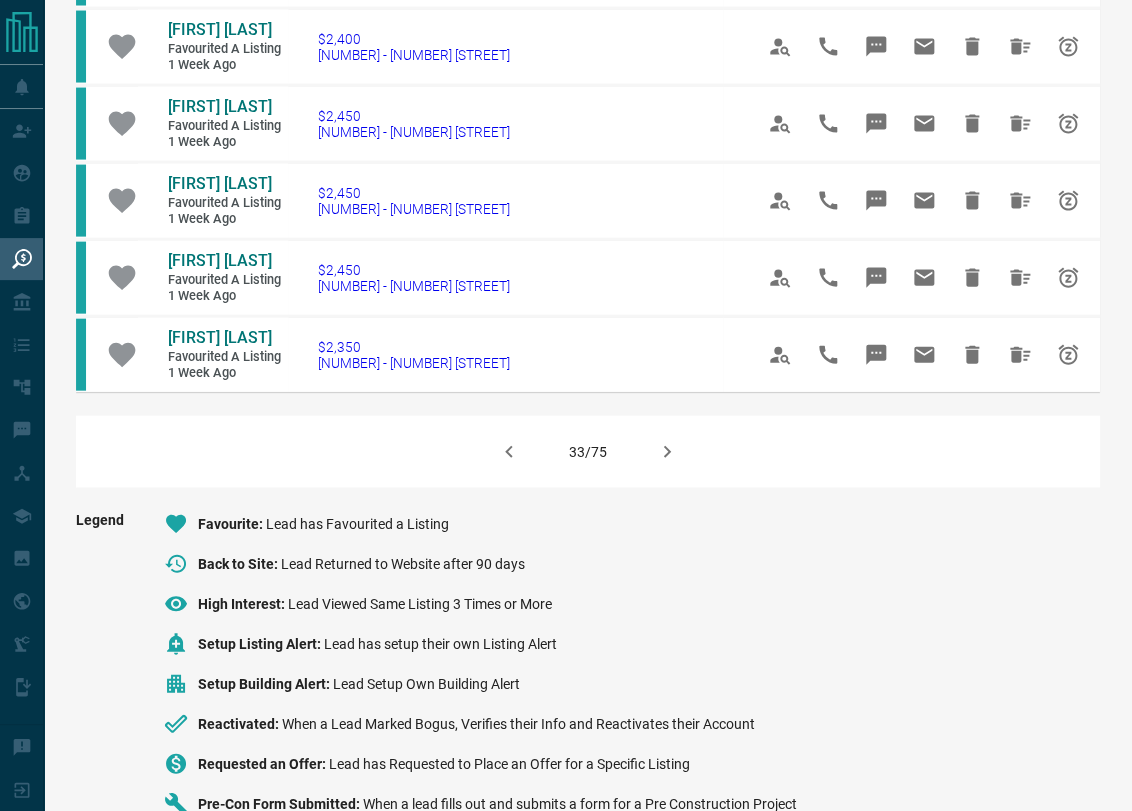 scroll, scrollTop: 1368, scrollLeft: 0, axis: vertical 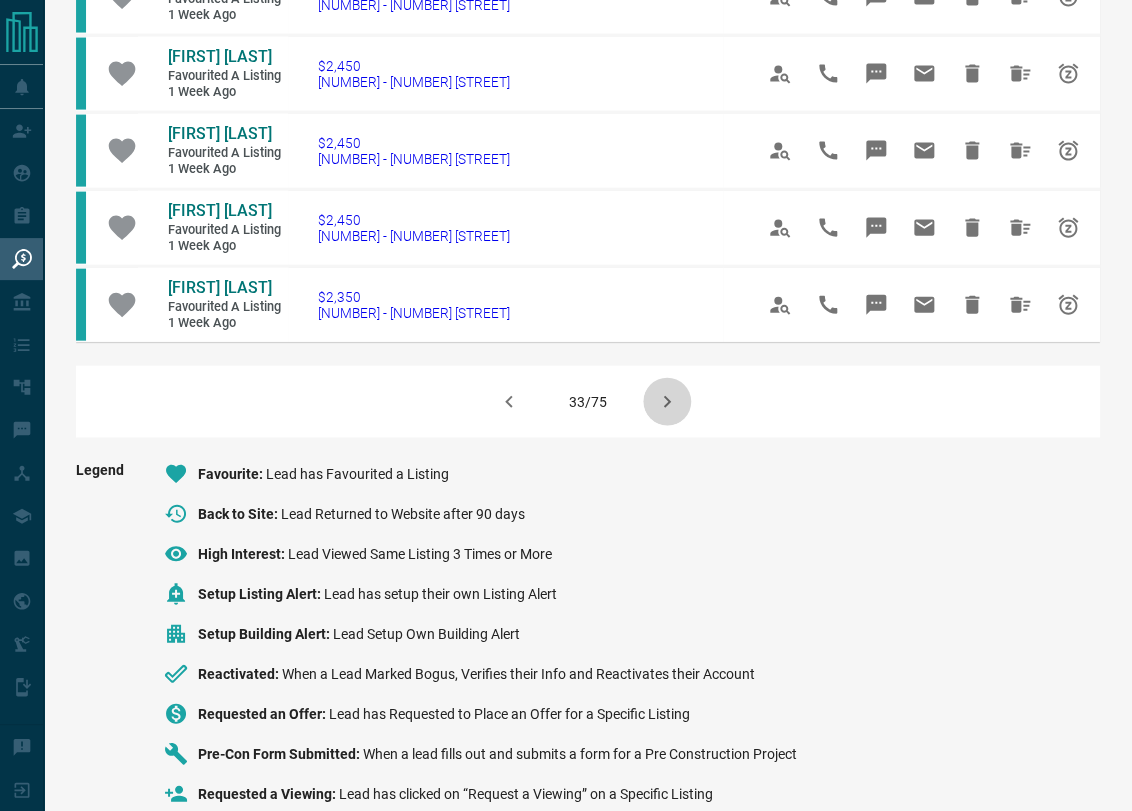 click 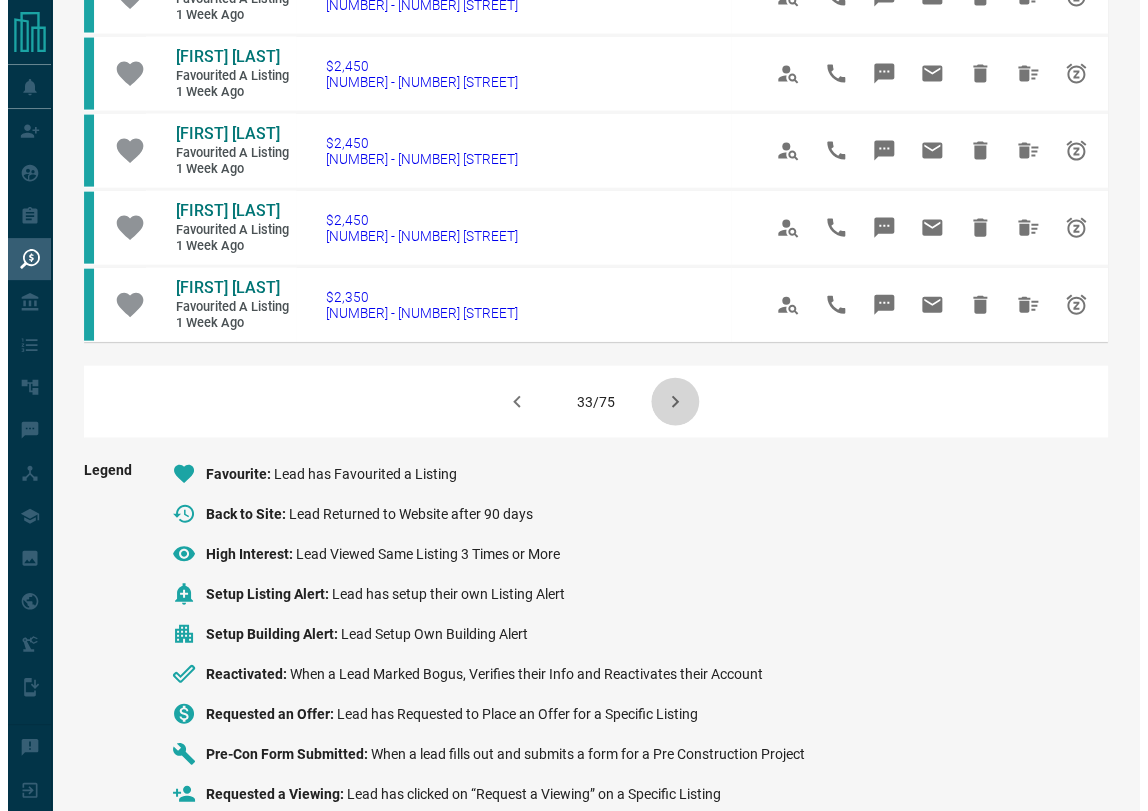 scroll, scrollTop: 0, scrollLeft: 0, axis: both 